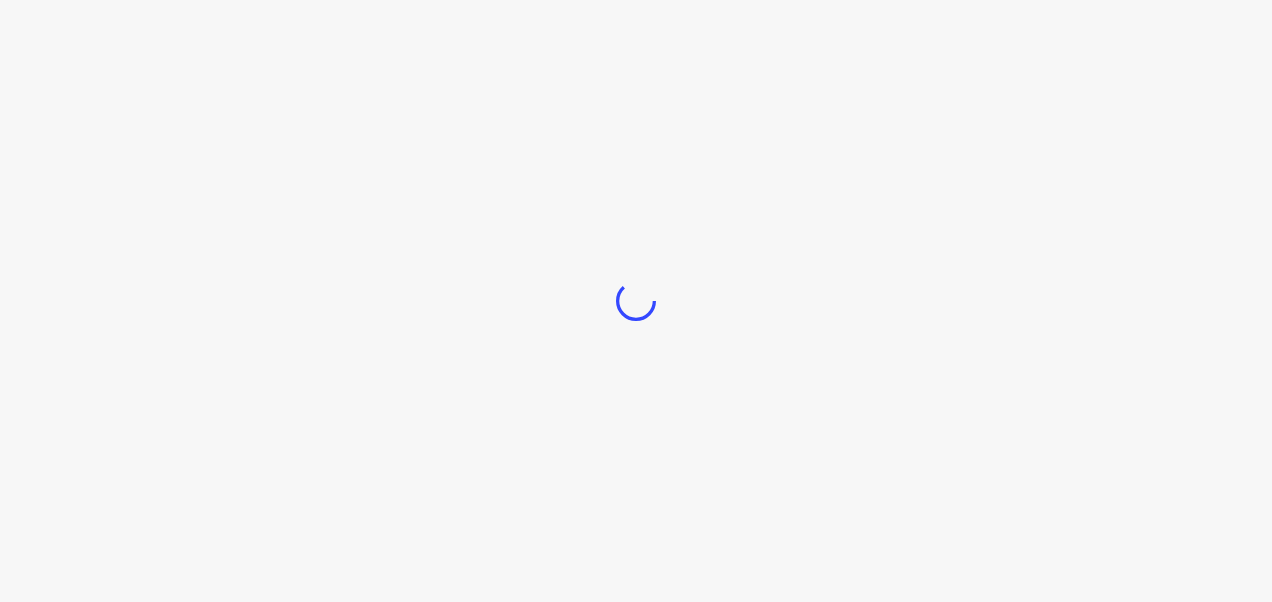 scroll, scrollTop: 0, scrollLeft: 0, axis: both 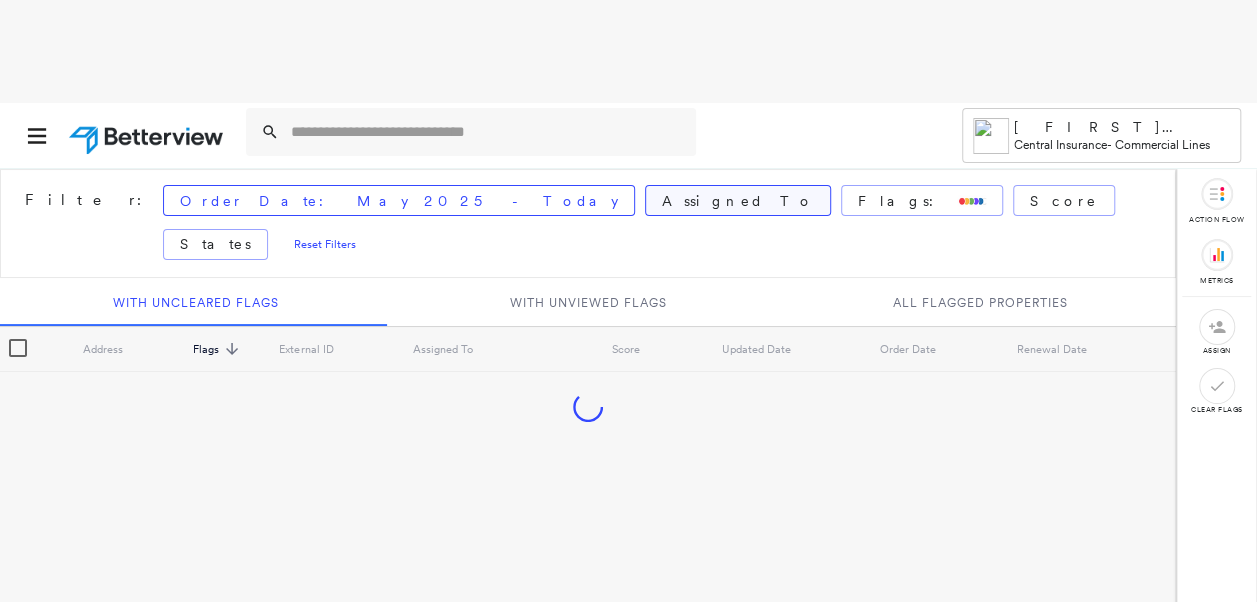 click on "Assigned To" at bounding box center [738, 201] 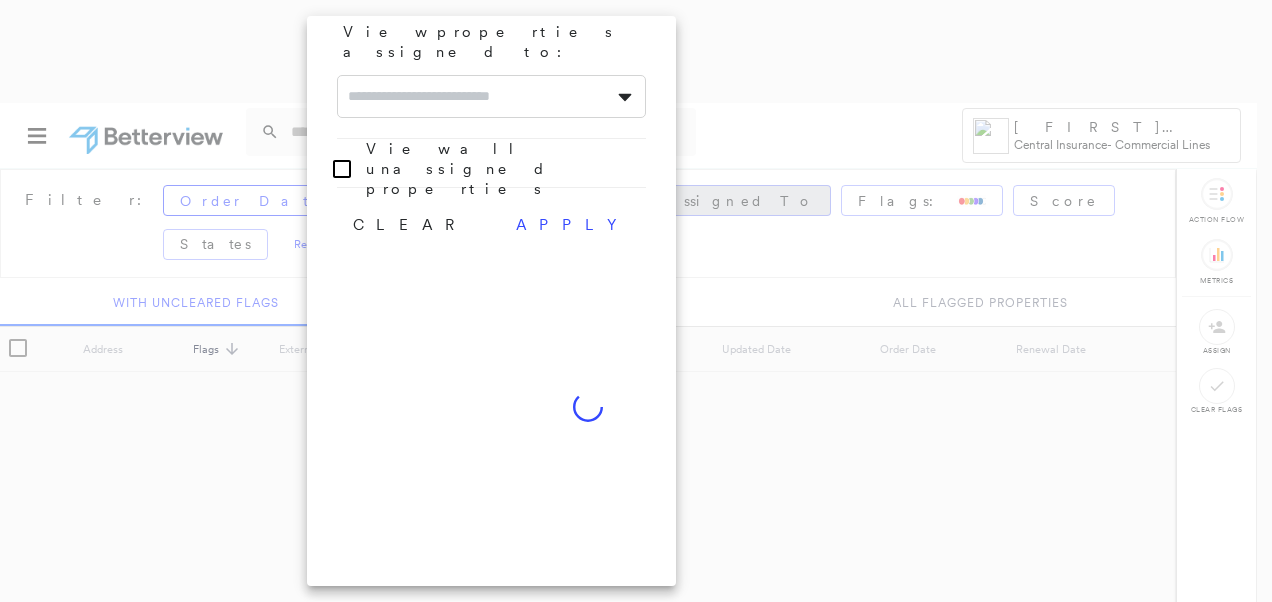 click 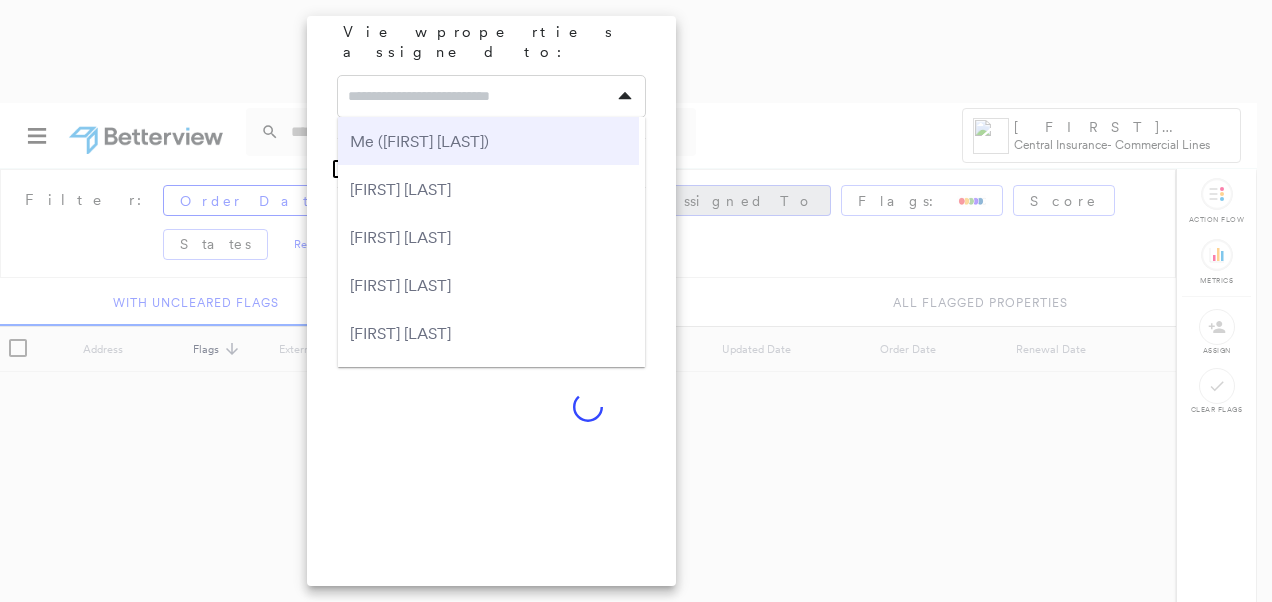 click on "Me ([FIRST] [LAST])" at bounding box center (488, 141) 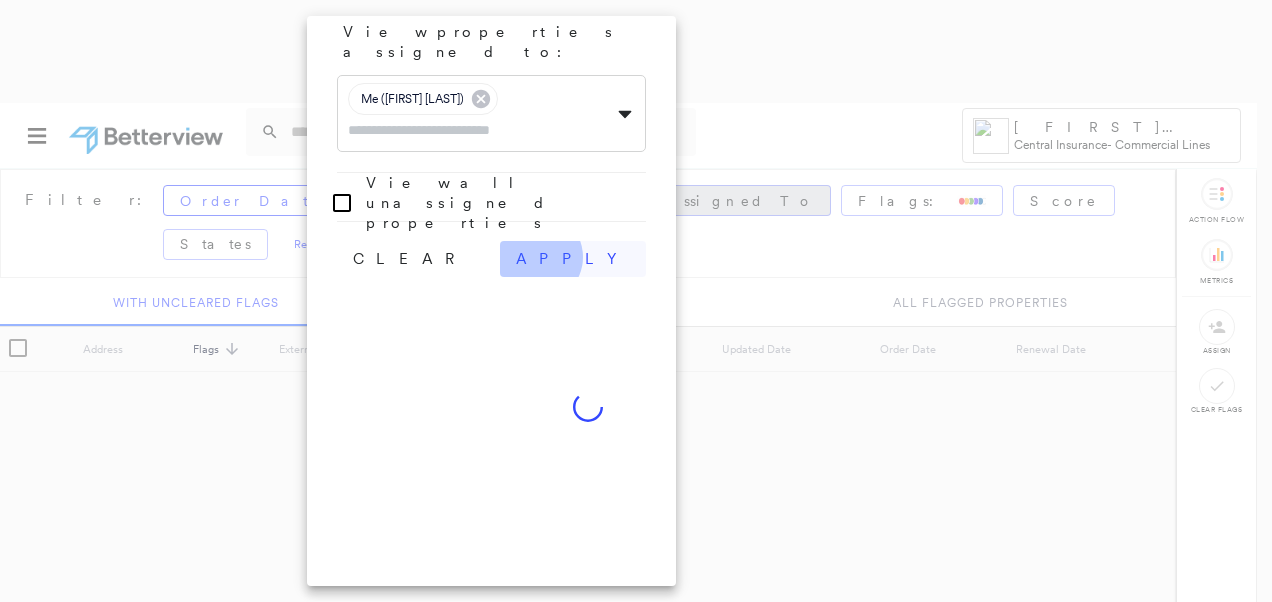 click on "apply" at bounding box center [573, 259] 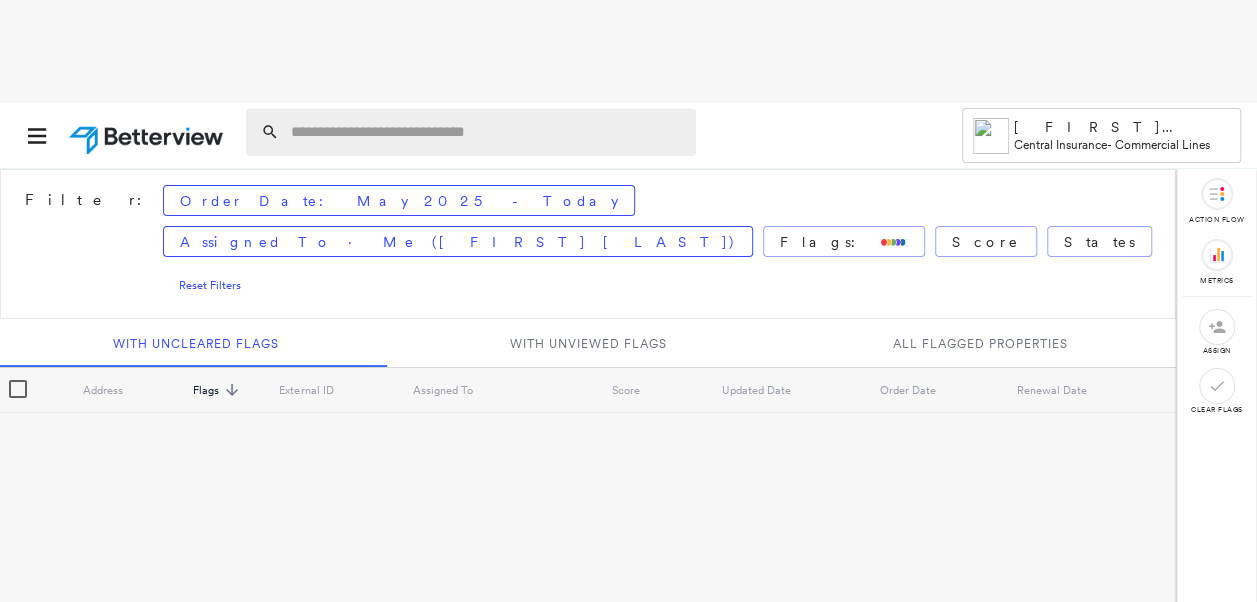 click at bounding box center [487, 132] 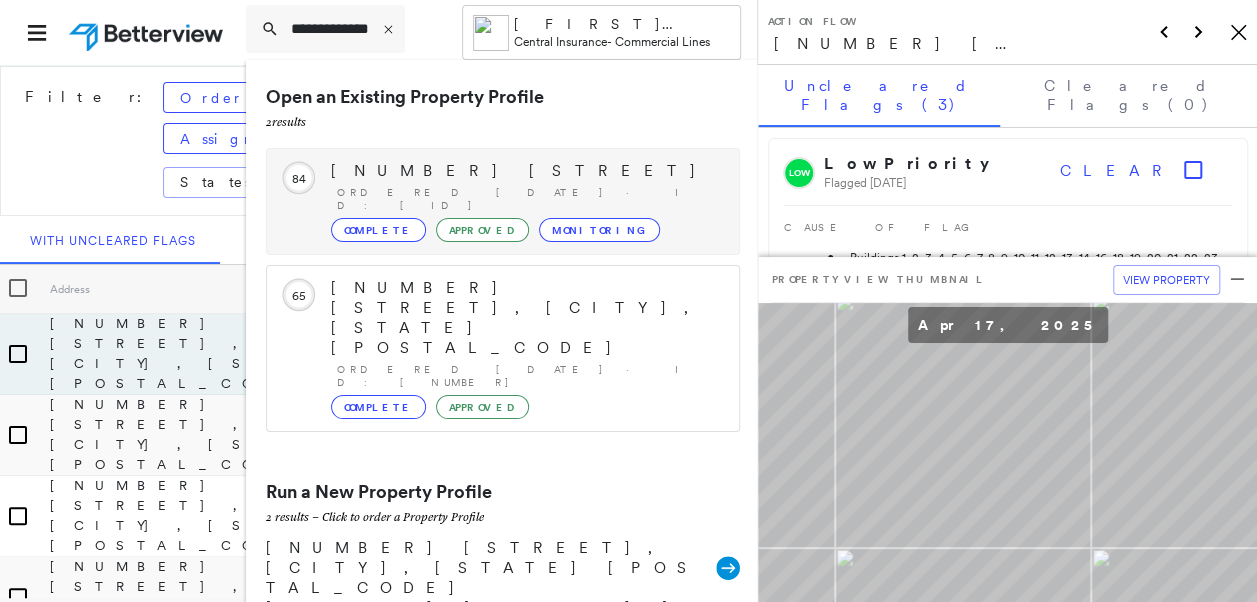 type on "**********" 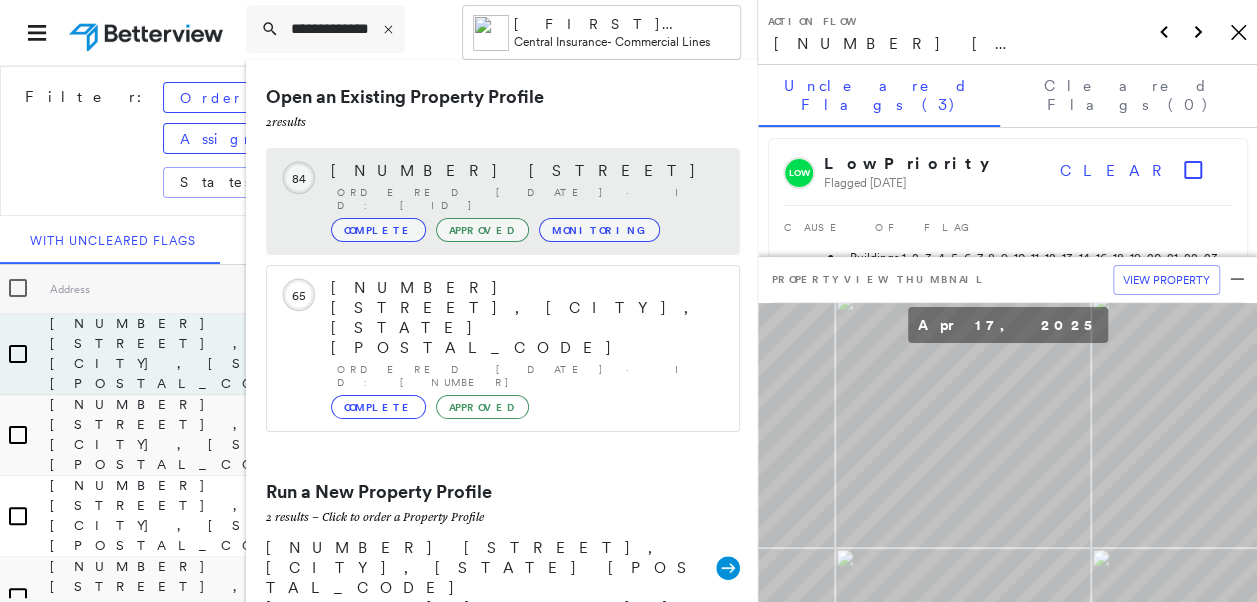 click on "Ordered [DATE] · ID: [ID]" at bounding box center [528, 199] 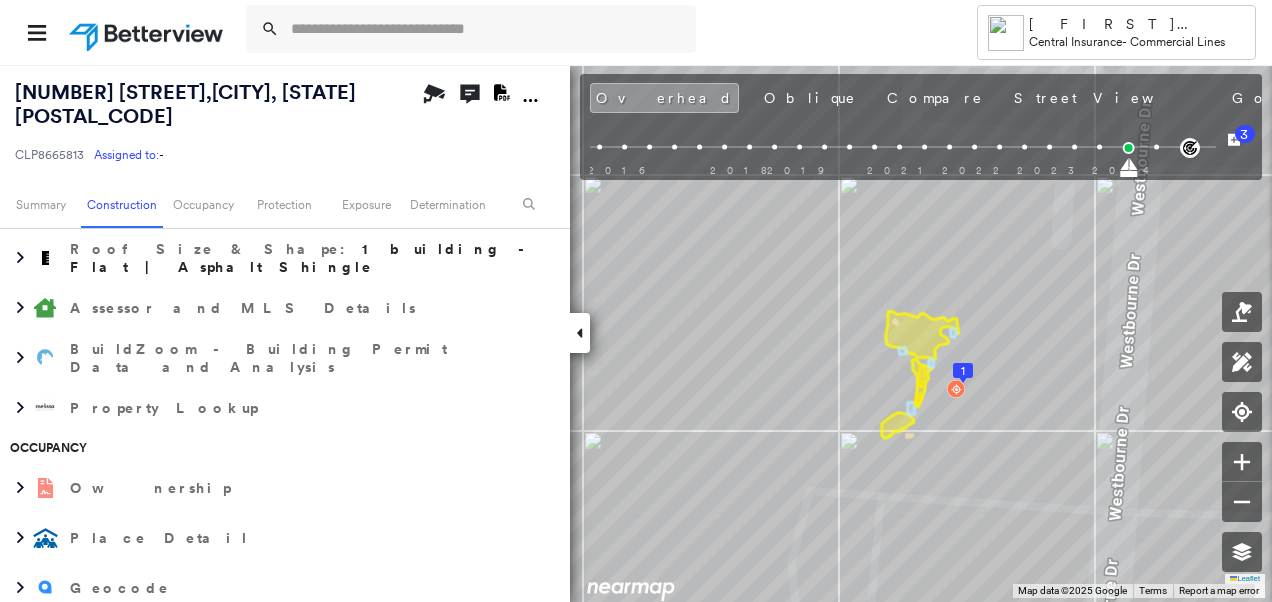 scroll, scrollTop: 580, scrollLeft: 0, axis: vertical 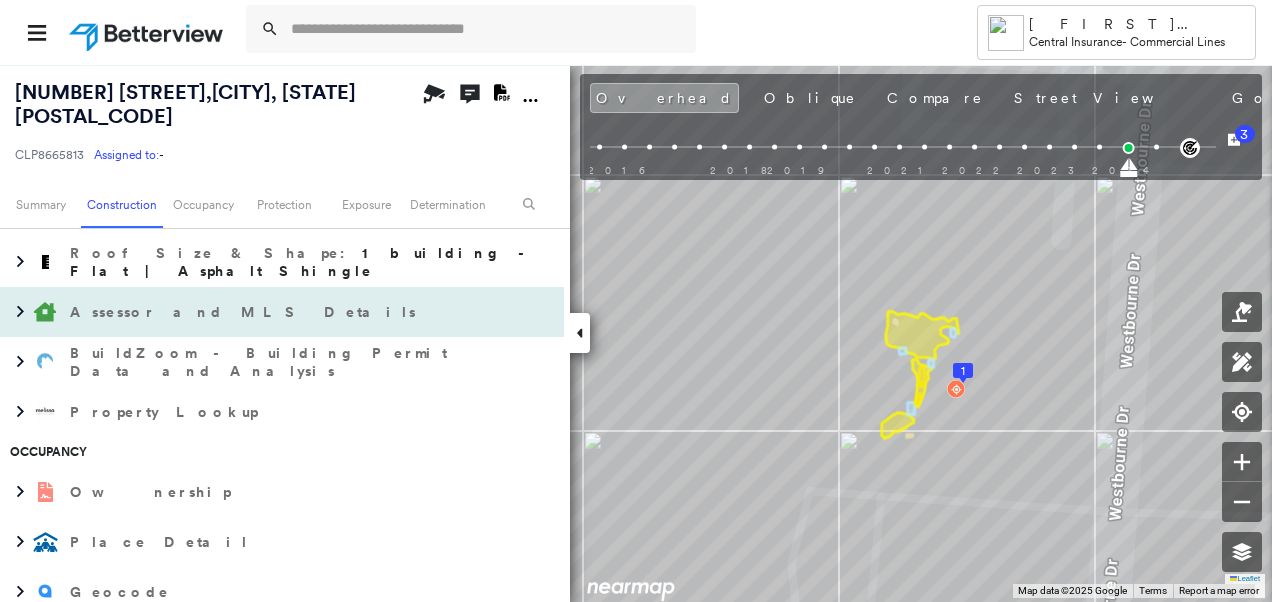 click on "Assessor and MLS Details" at bounding box center [245, 312] 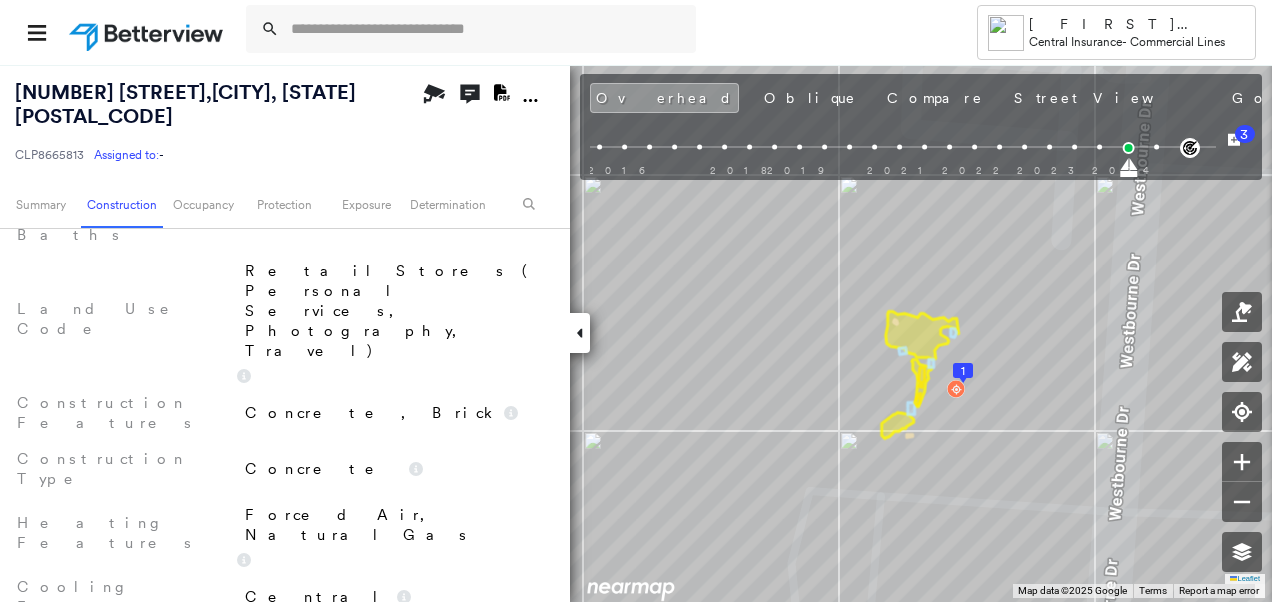 scroll, scrollTop: 1080, scrollLeft: 0, axis: vertical 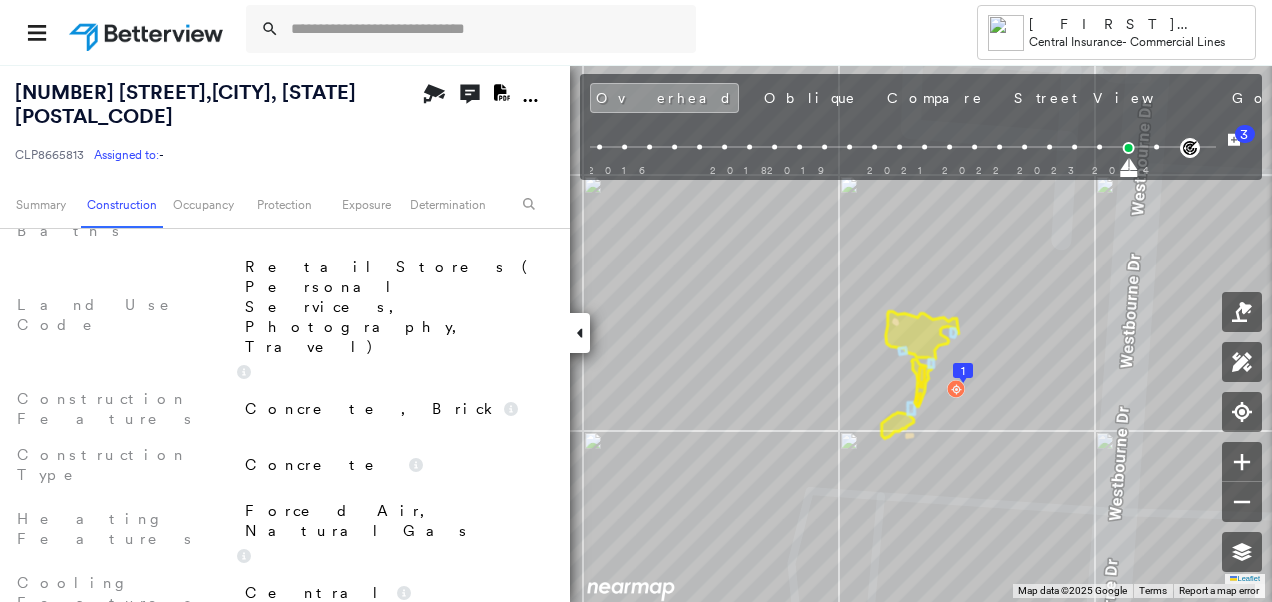 click on "Ownership" at bounding box center [152, 786] 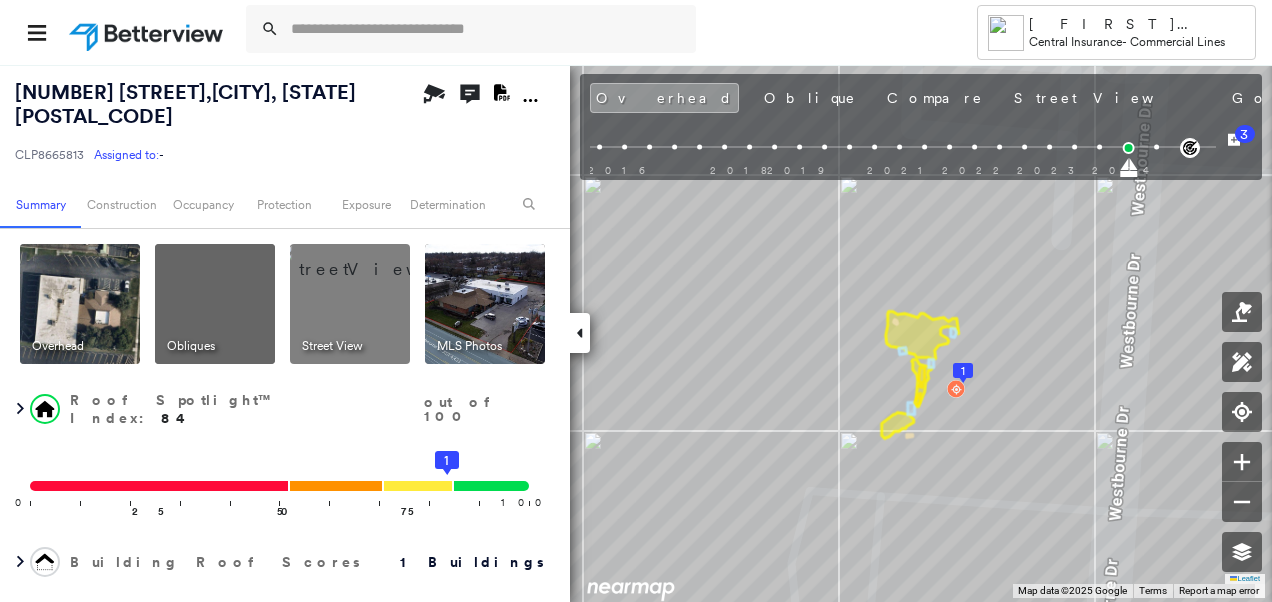 scroll, scrollTop: 300, scrollLeft: 0, axis: vertical 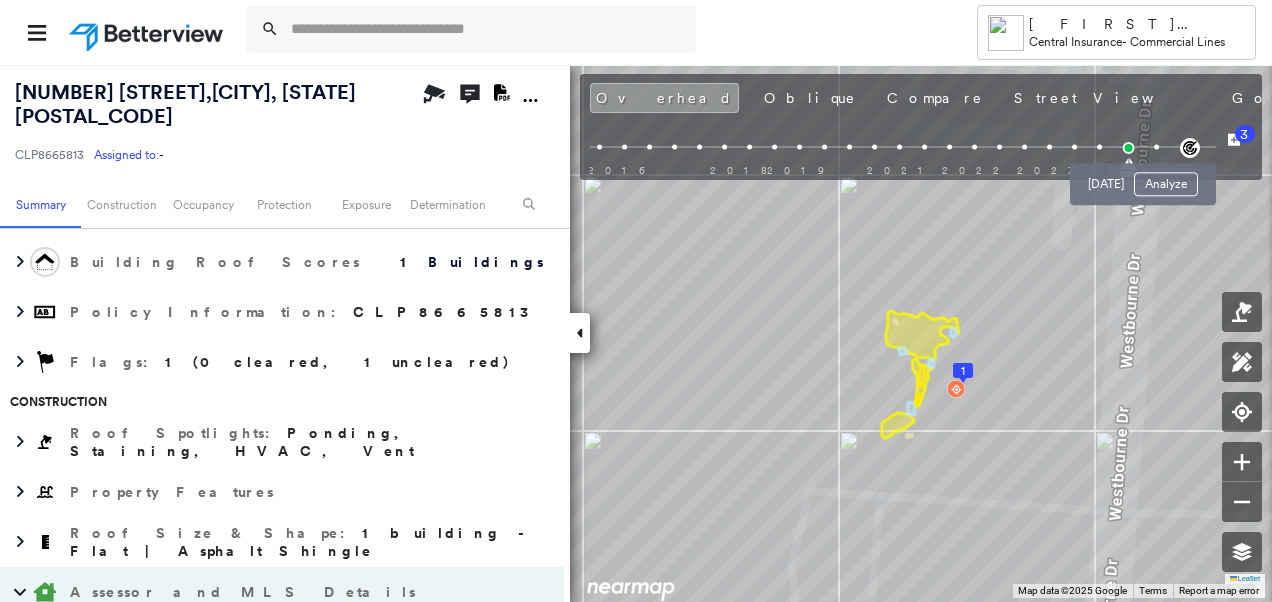click at bounding box center (1156, 147) 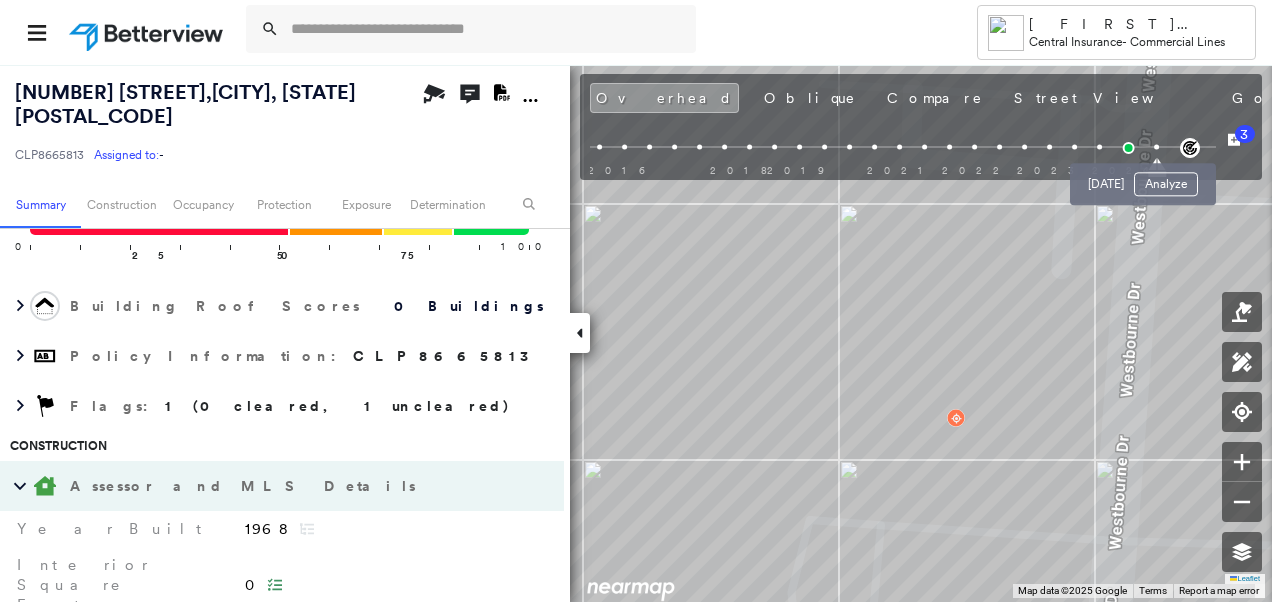 click at bounding box center [1156, 147] 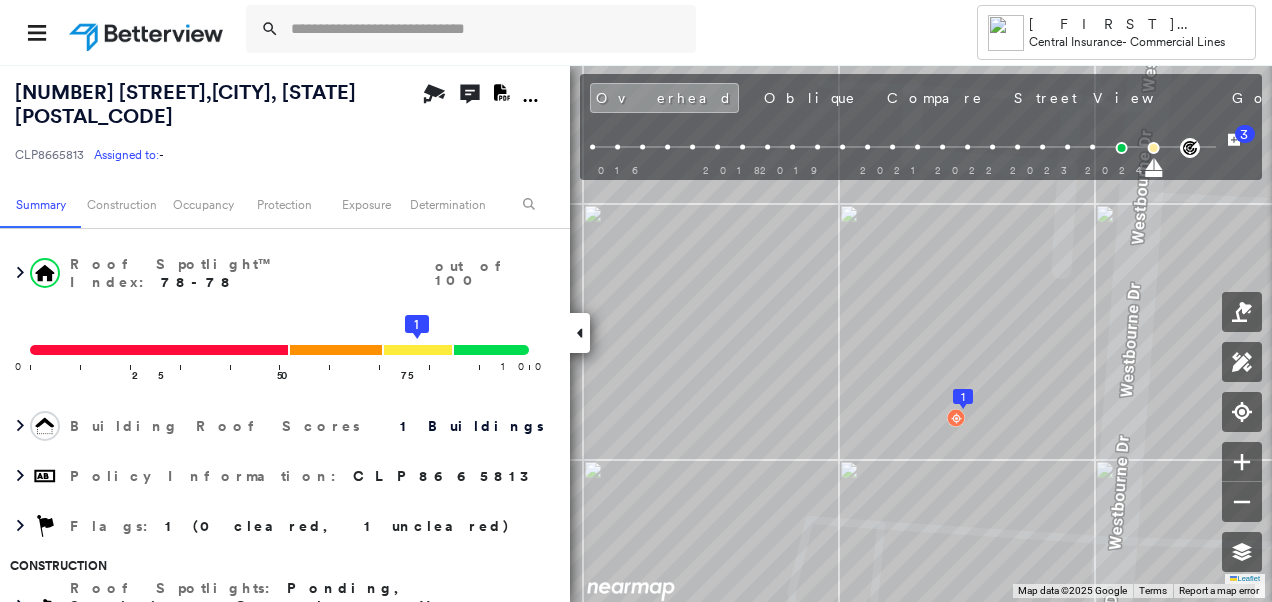 scroll, scrollTop: 126, scrollLeft: 0, axis: vertical 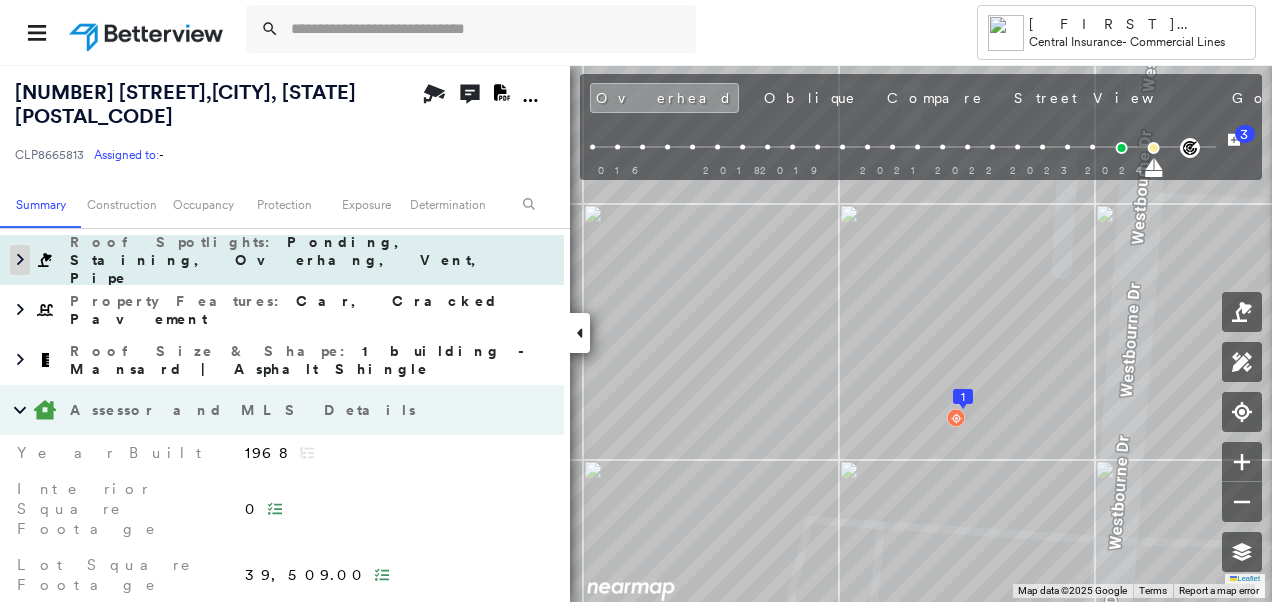 click 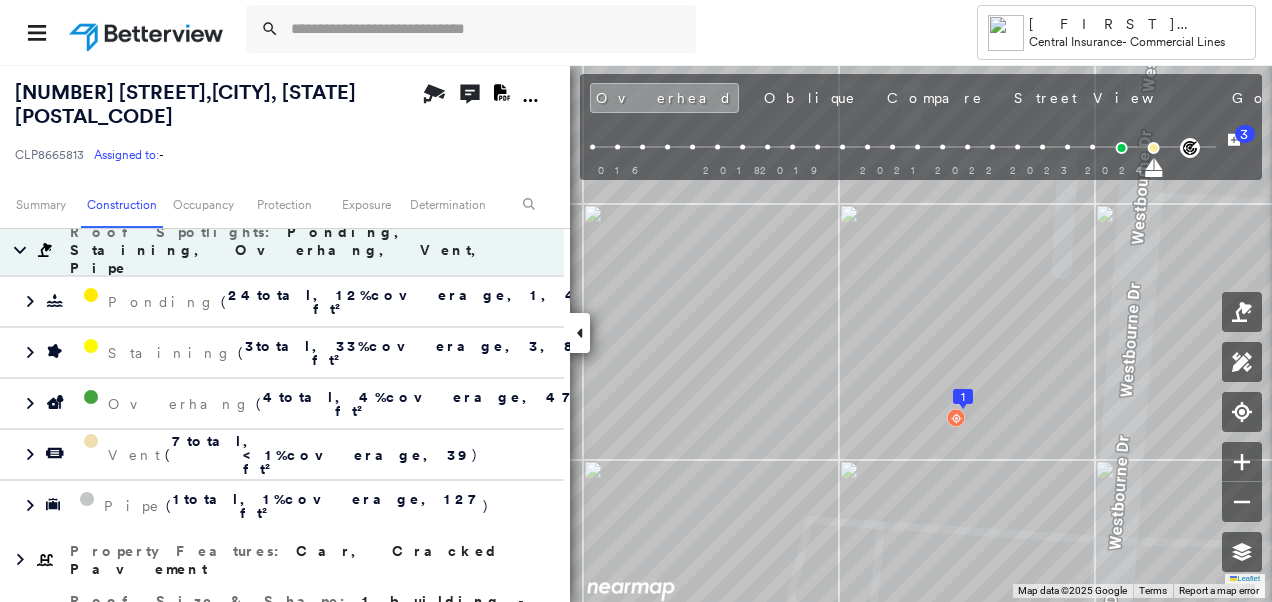scroll, scrollTop: 484, scrollLeft: 0, axis: vertical 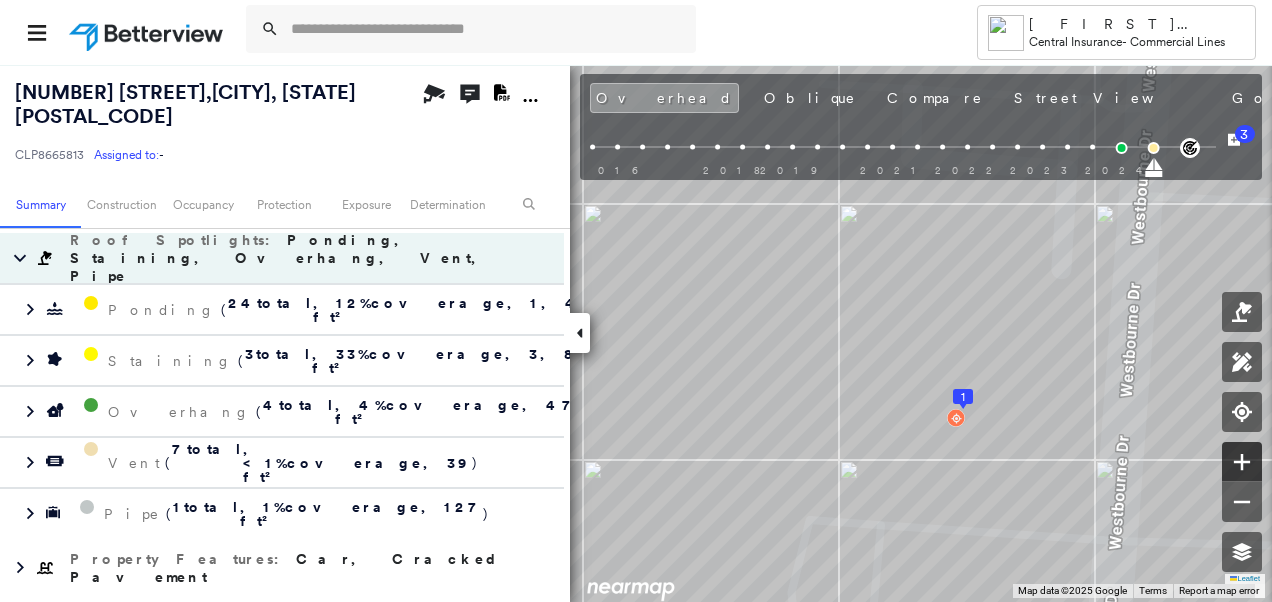 click 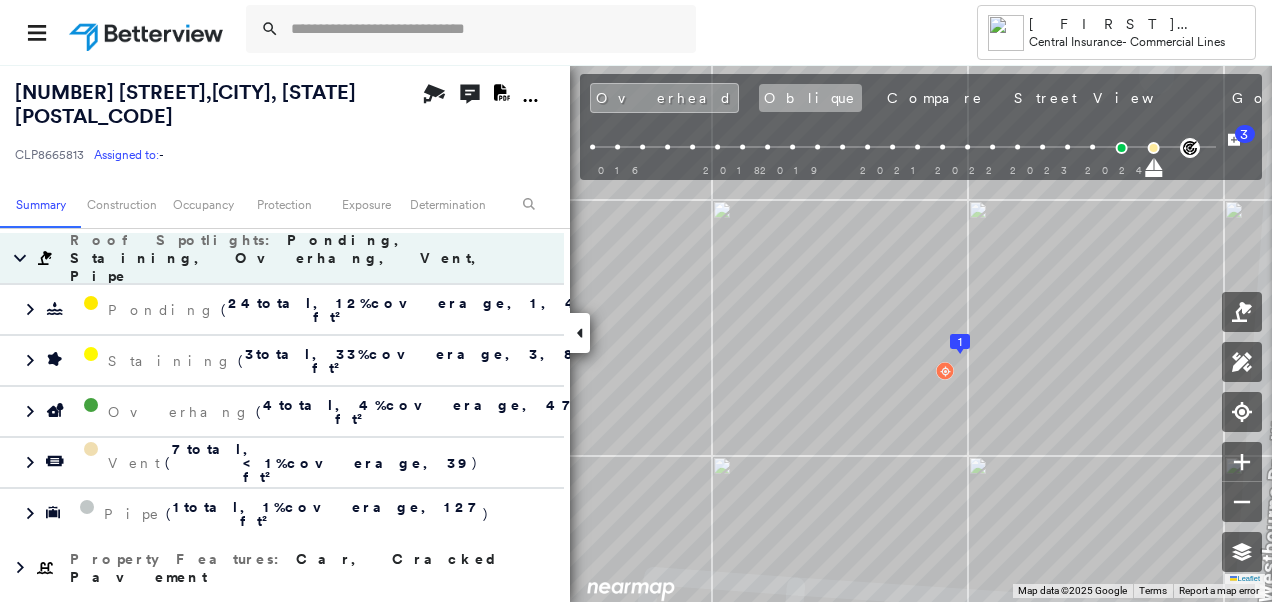 click on "Oblique" at bounding box center [810, 98] 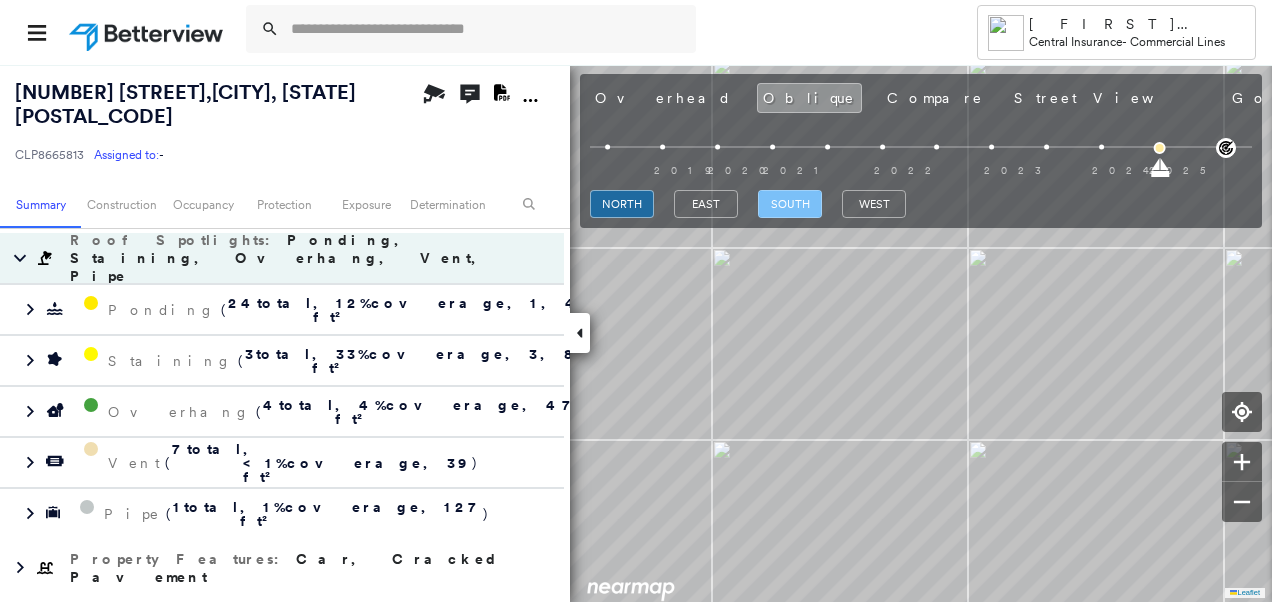 click on "south" at bounding box center (790, 204) 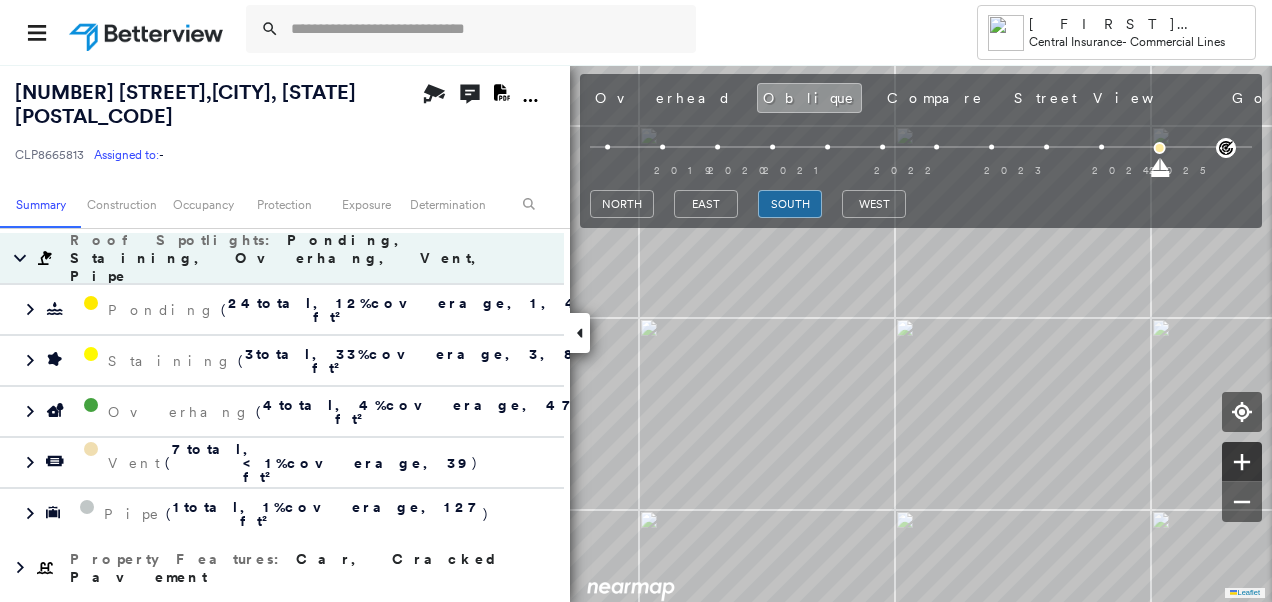 click 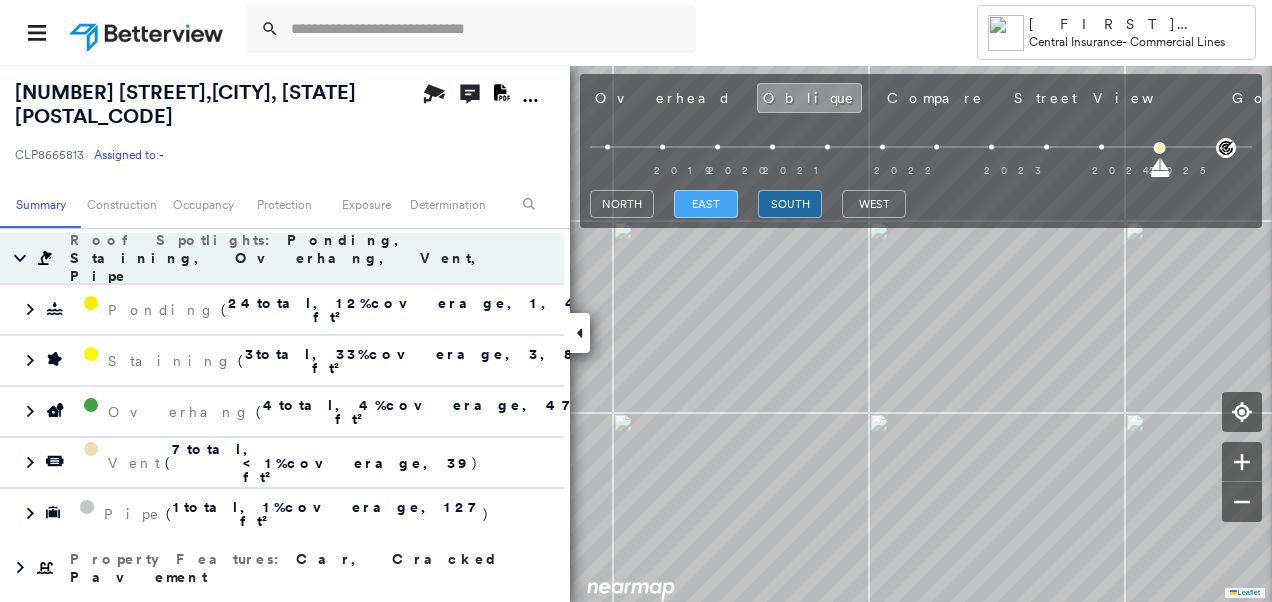 click on "east" at bounding box center [706, 204] 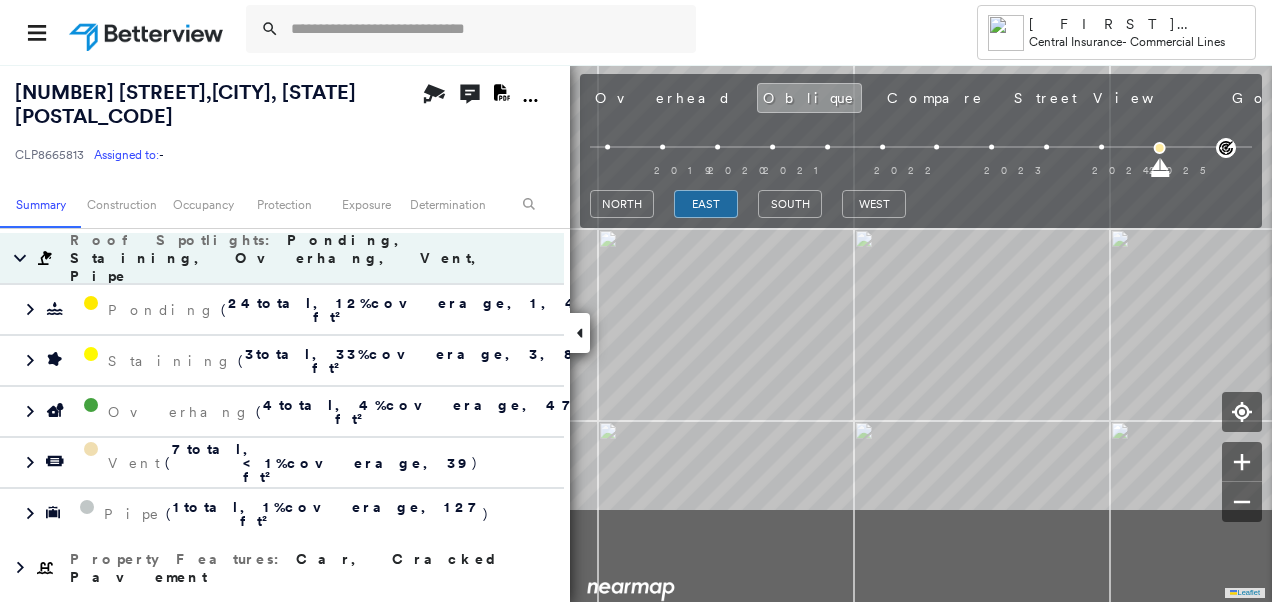 click on "CLP[NUMBER] Assigned to: - Assigned to: - CLP[NUMBER] Assigned to: - Open Comments Download PDF Report Summary Construction Occupancy Protection Exposure Determination Overhead Obliques Street View MLS Photos Roof Spotlight™ Index : [NUMBER]-[NUMBER] out of 100 0 100 25 50 75 1 Building Roof Scores 1 Buildings Policy Information : CLP[NUMBER] Flags : 1 (0 cleared, 1 uncleared) Construction Roof Spotlights : Ponding, Staining, Overhang, Vent, Pipe Ponding ( [NUMBER] total , [NUMBER] % coverage, [NUMBER] ft² ) Staining ( [NUMBER] total , [NUMBER] % coverage, [NUMBER] ft² ) Overhang ( [NUMBER] total , [NUMBER] % coverage, [NUMBER] ft² ) Vent ( [NUMBER] total , <1 % coverage, [NUMBER] ft² ) Pipe ( [NUMBER] total , [NUMBER] % coverage, [NUMBER] ft² ) Property Features : Car, Cracked Pavement Roof Size & Shape : 1 building - Mansard | Asphalt Shingle Assessor and MLS Details Cooling Features Central Heating Features Forced Air, Natural Gas Construction Features Concrete, Brick Number Of Partial Baths 0 Number Of Baths 0 0 1 0" at bounding box center (636, 333) 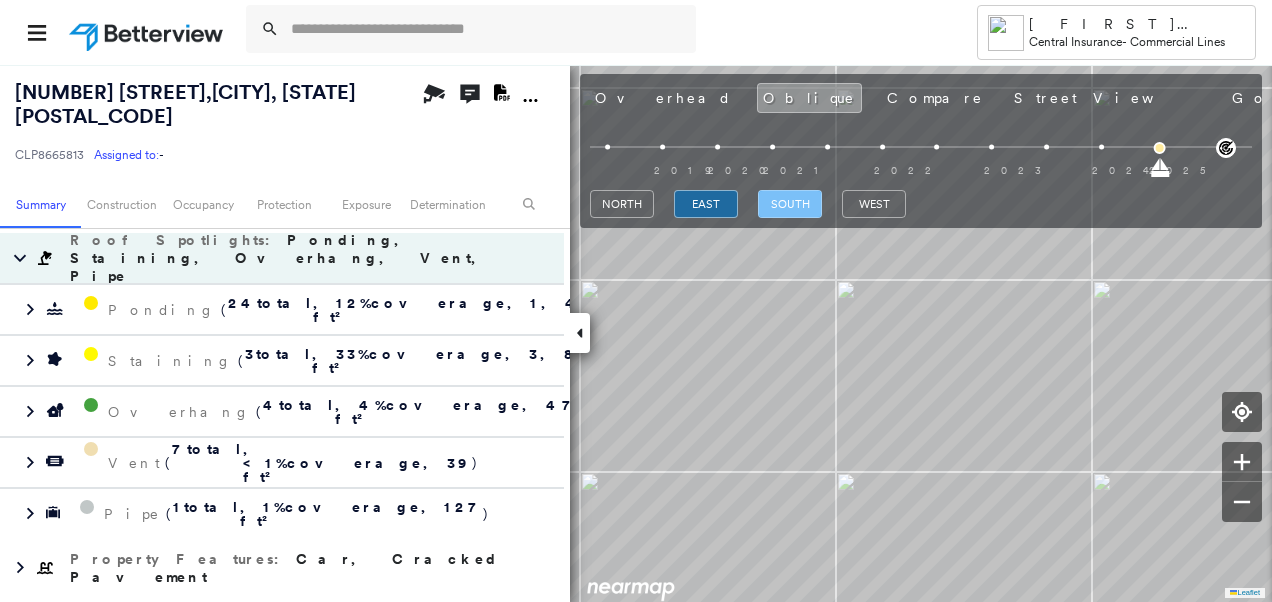 click on "south" at bounding box center [790, 204] 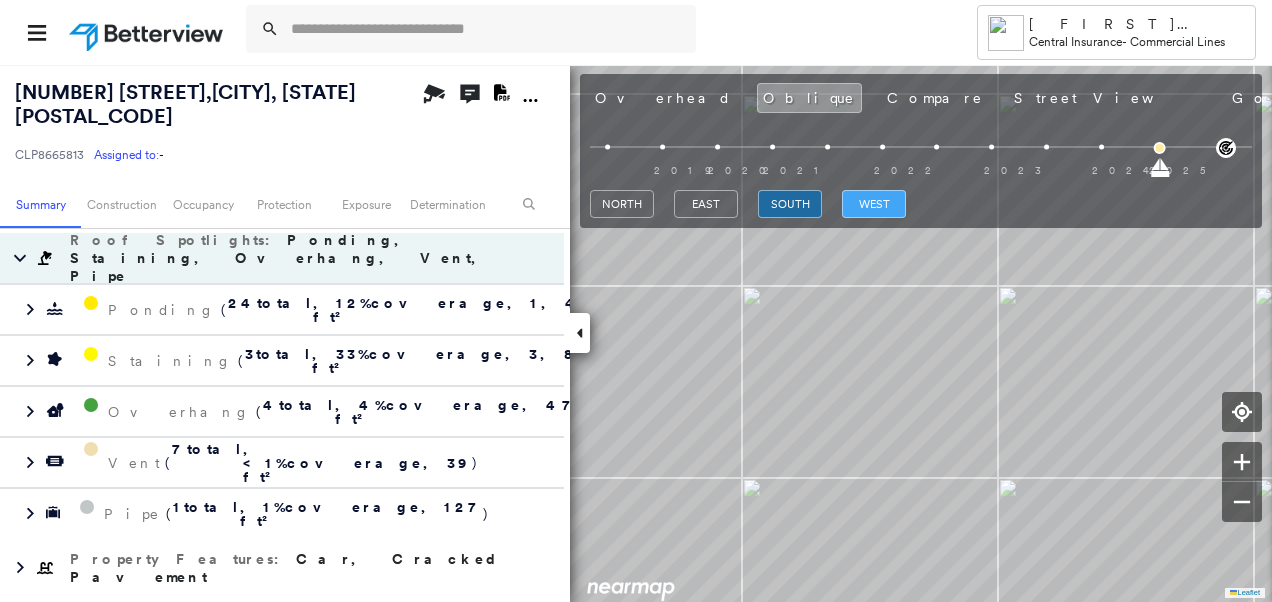 click on "west" at bounding box center [874, 204] 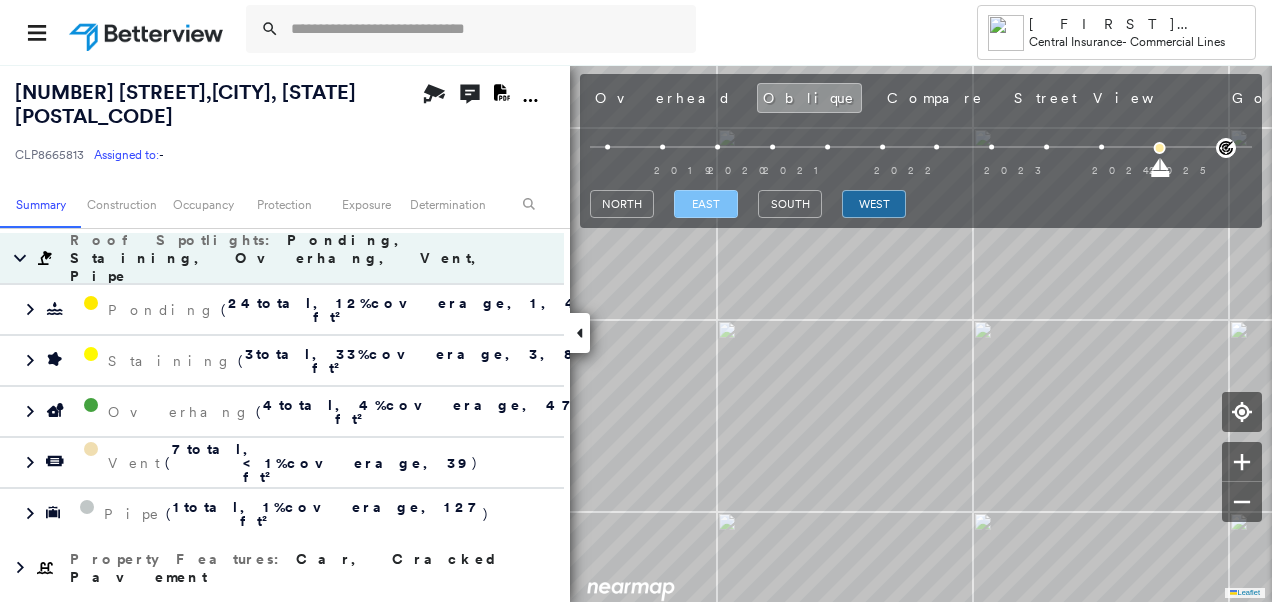 click on "east" at bounding box center (706, 204) 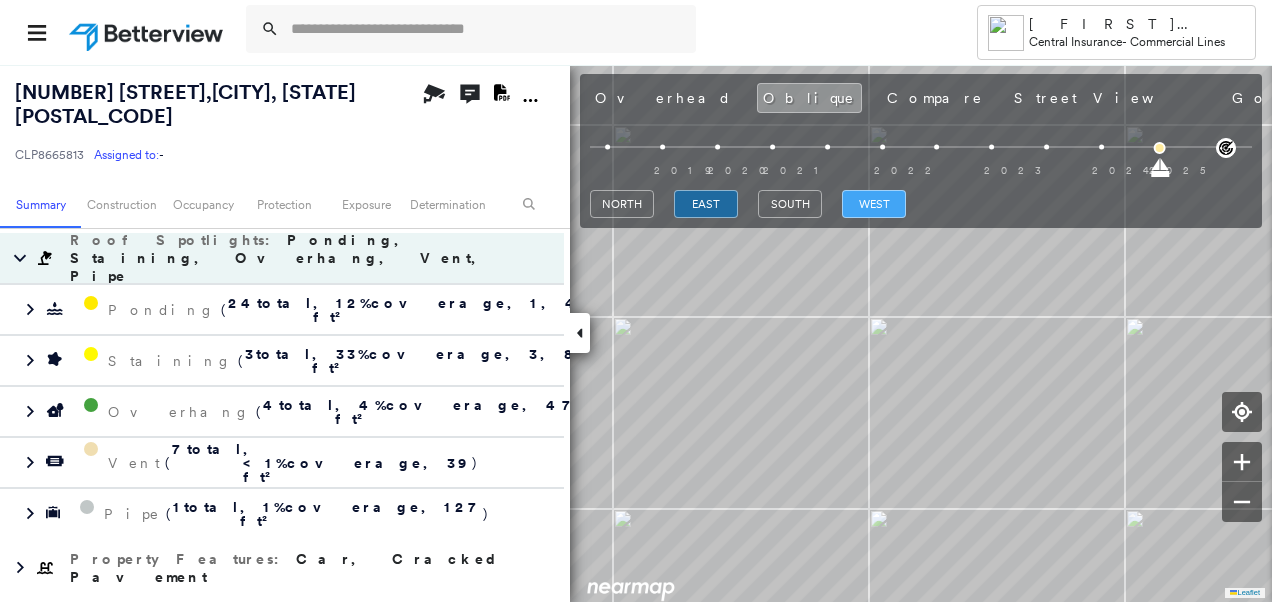 click on "west" at bounding box center (874, 204) 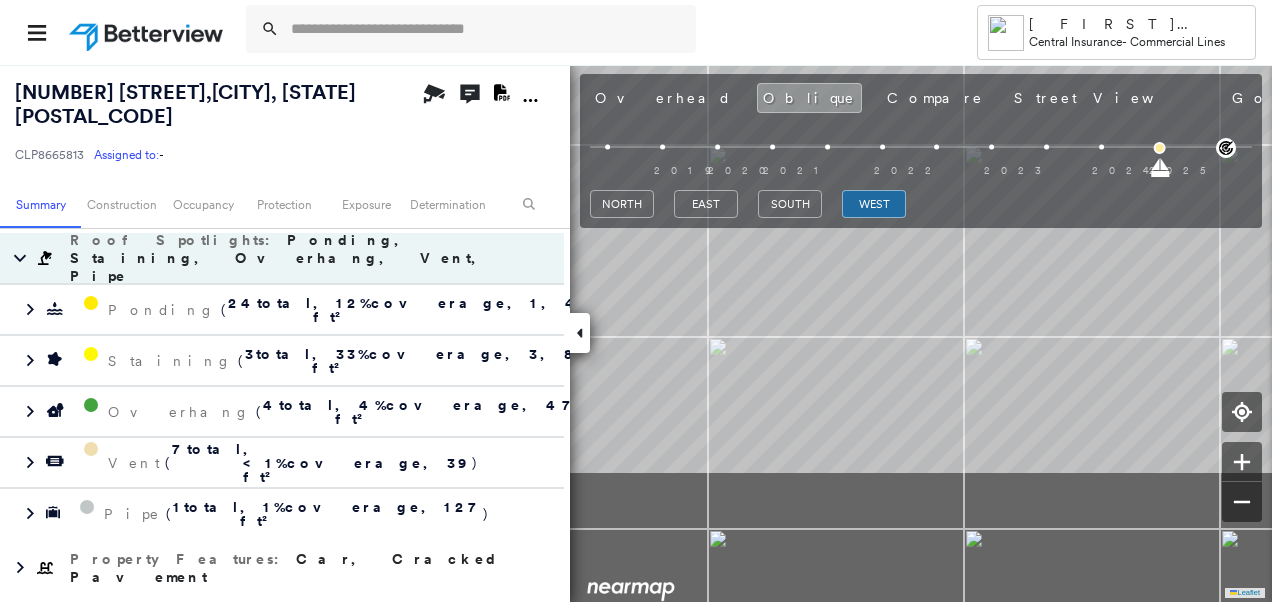 click on "CLP[NUMBER] Assigned to: - Assigned to: - CLP[NUMBER] Assigned to: - Open Comments Download PDF Report Summary Construction Occupancy Protection Exposure Determination Overhead Obliques Street View MLS Photos Roof Spotlight™ Index : [NUMBER]-[NUMBER] out of 100 0 100 25 50 75 1 Building Roof Scores 1 Buildings Policy Information : CLP[NUMBER] Flags : 1 (0 cleared, 1 uncleared) Construction Roof Spotlights : Ponding, Staining, Overhang, Vent, Pipe Ponding ( [NUMBER] total , [NUMBER] % coverage, [NUMBER] ft² ) Staining ( [NUMBER] total , [NUMBER] % coverage, [NUMBER] ft² ) Overhang ( [NUMBER] total , [NUMBER] % coverage, [NUMBER] ft² ) Vent ( [NUMBER] total , <1 % coverage, [NUMBER] ft² ) Pipe ( [NUMBER] total , [NUMBER] % coverage, [NUMBER] ft² ) Property Features : Car, Cracked Pavement Roof Size & Shape : 1 building - Mansard | Asphalt Shingle Assessor and MLS Details Cooling Features Central Heating Features Forced Air, Natural Gas Construction Features Concrete, Brick Number Of Partial Baths 0 Number Of Baths 0 0 1 0" at bounding box center [636, 333] 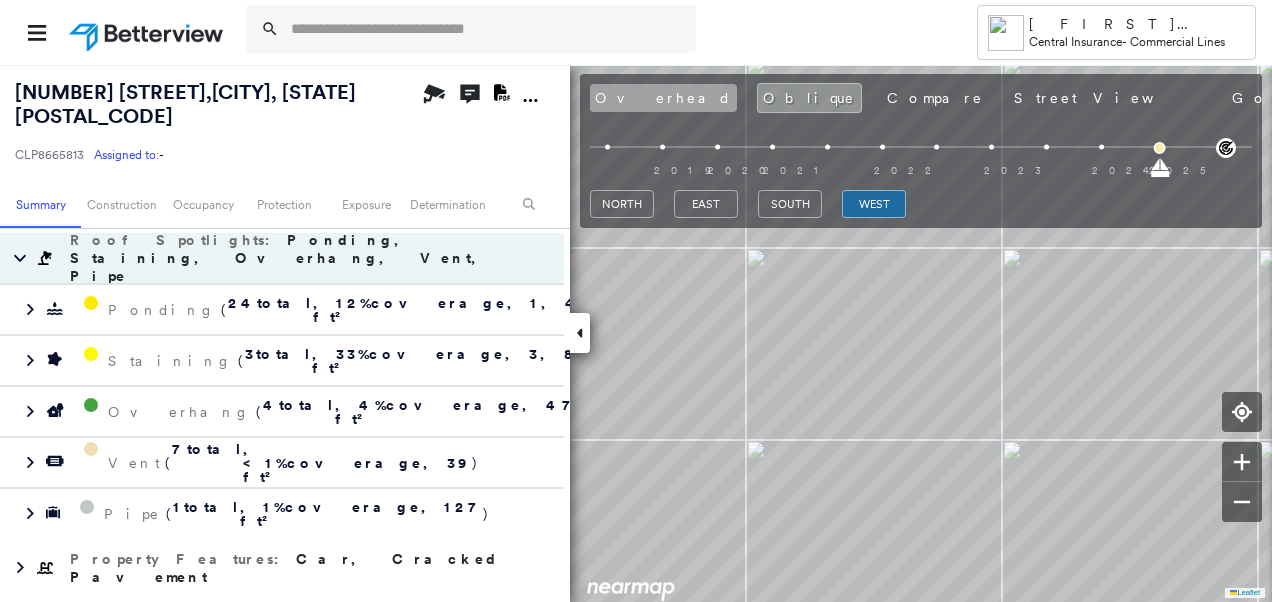 click on "Overhead" at bounding box center [663, 98] 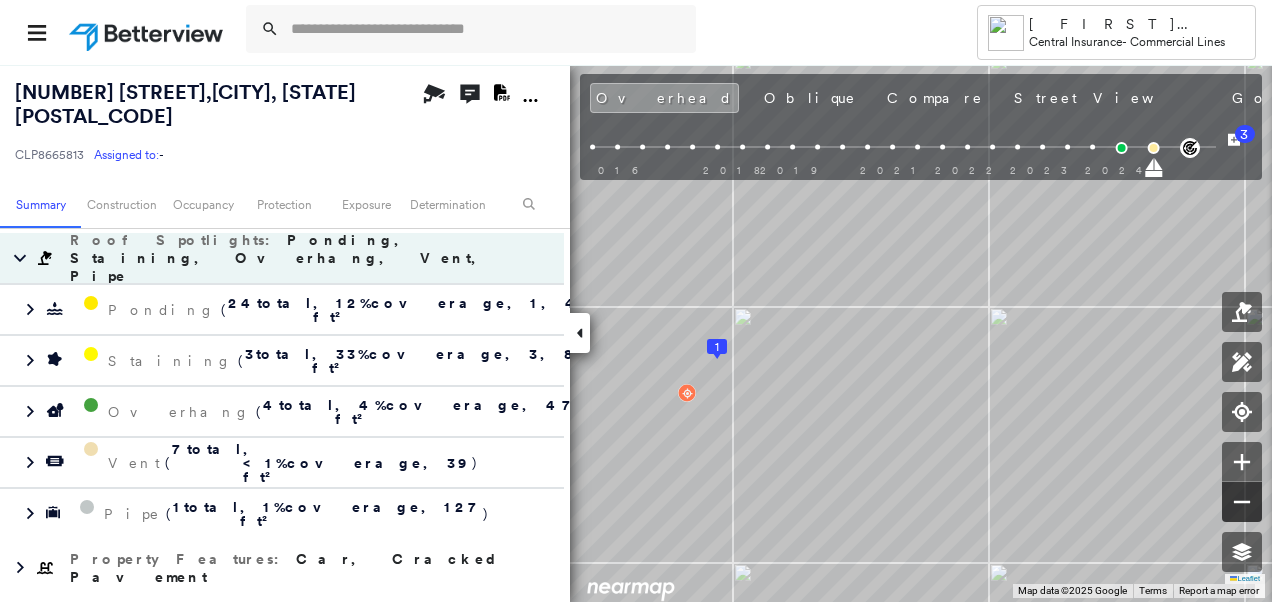 click at bounding box center [1242, 502] 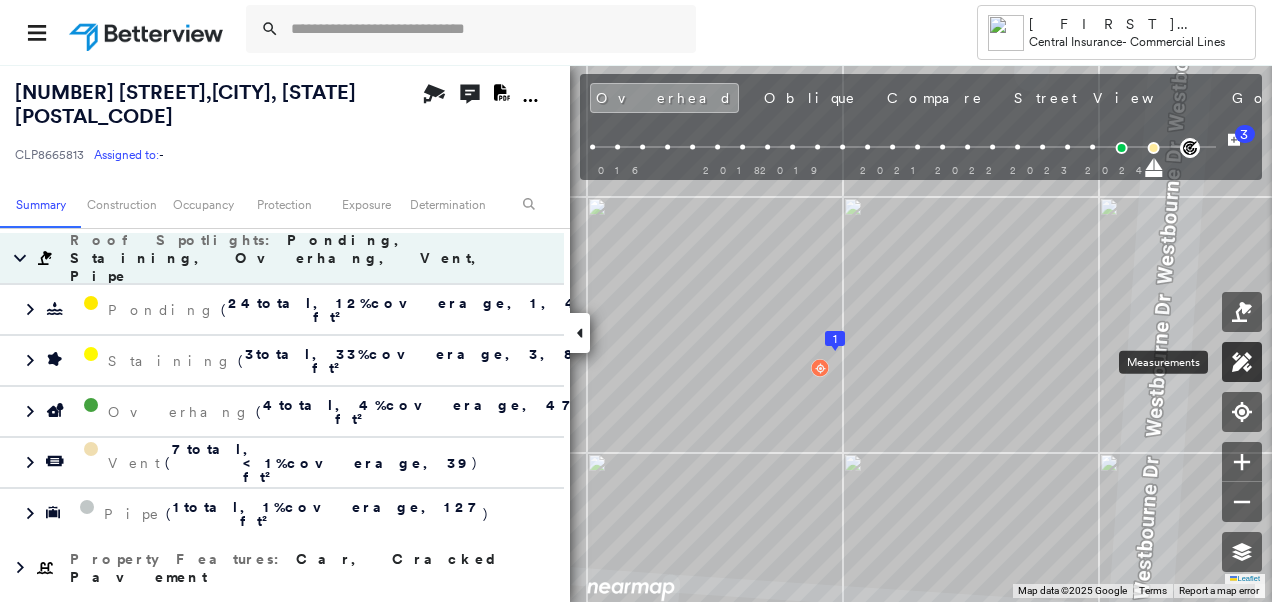 click 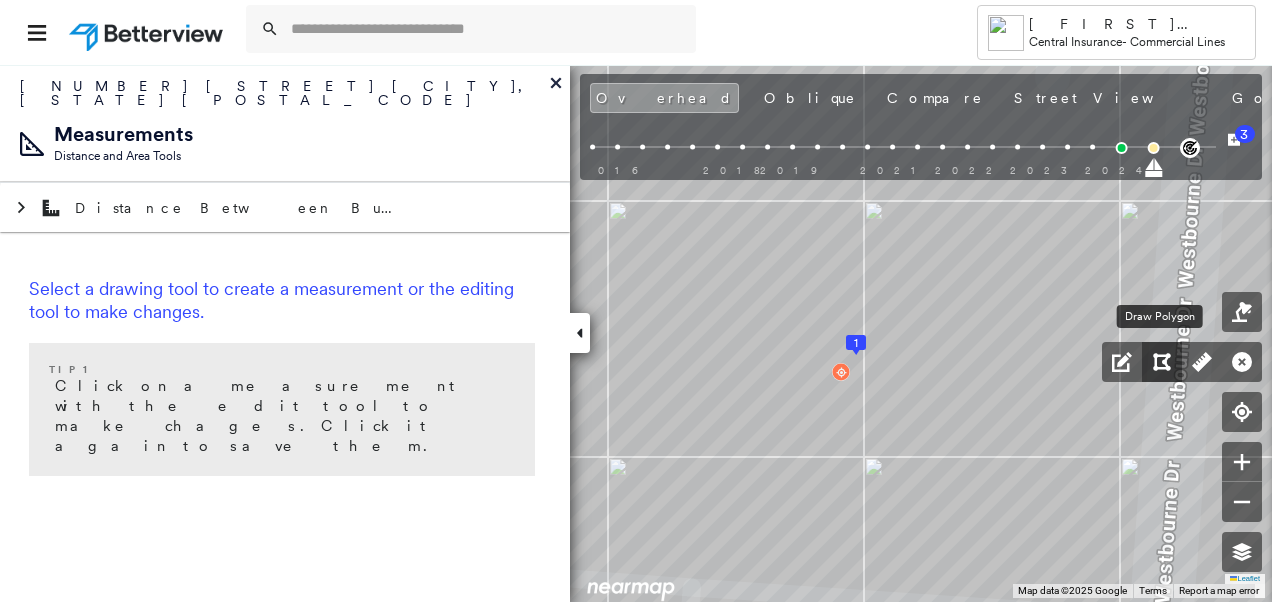 click 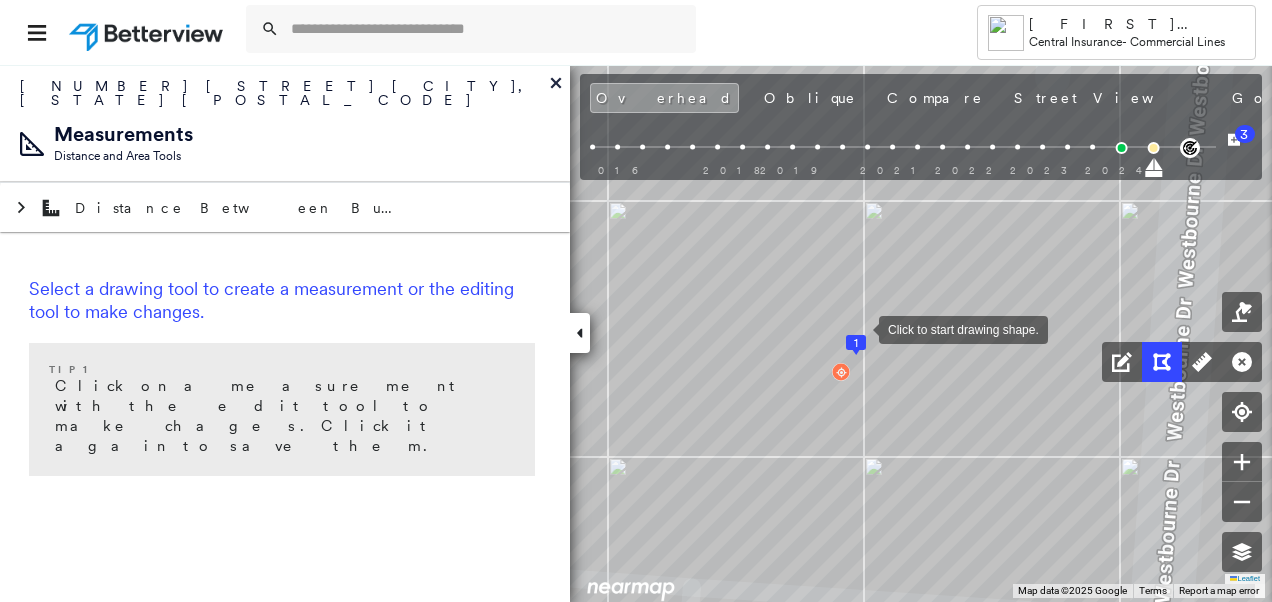 click at bounding box center [859, 328] 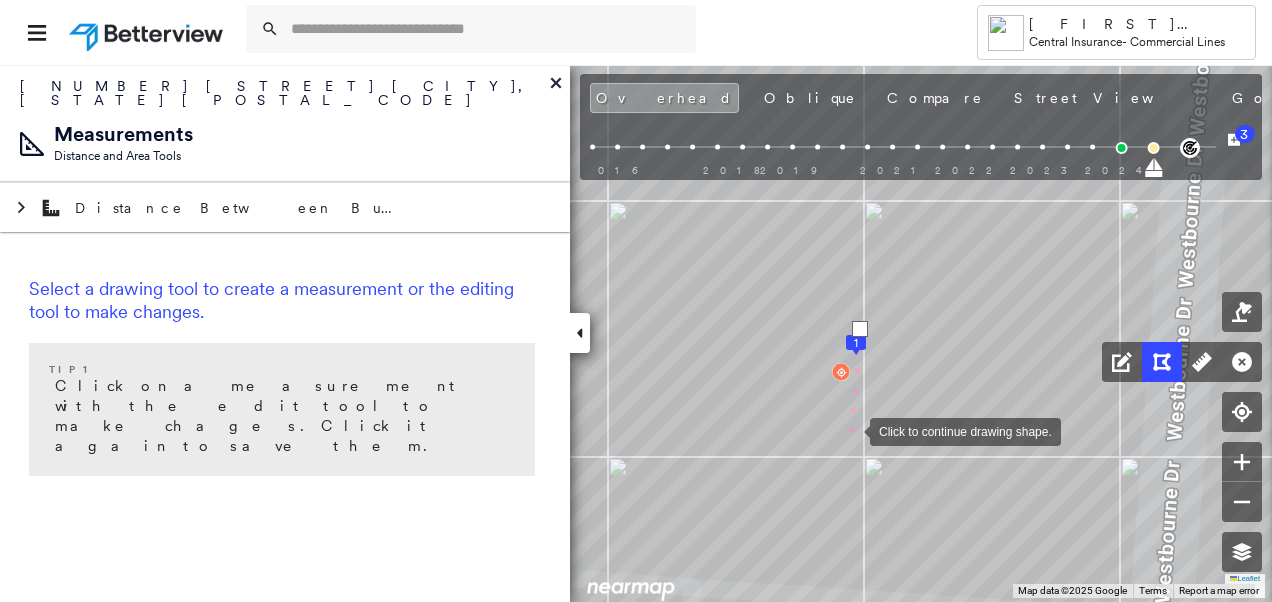 click at bounding box center [850, 430] 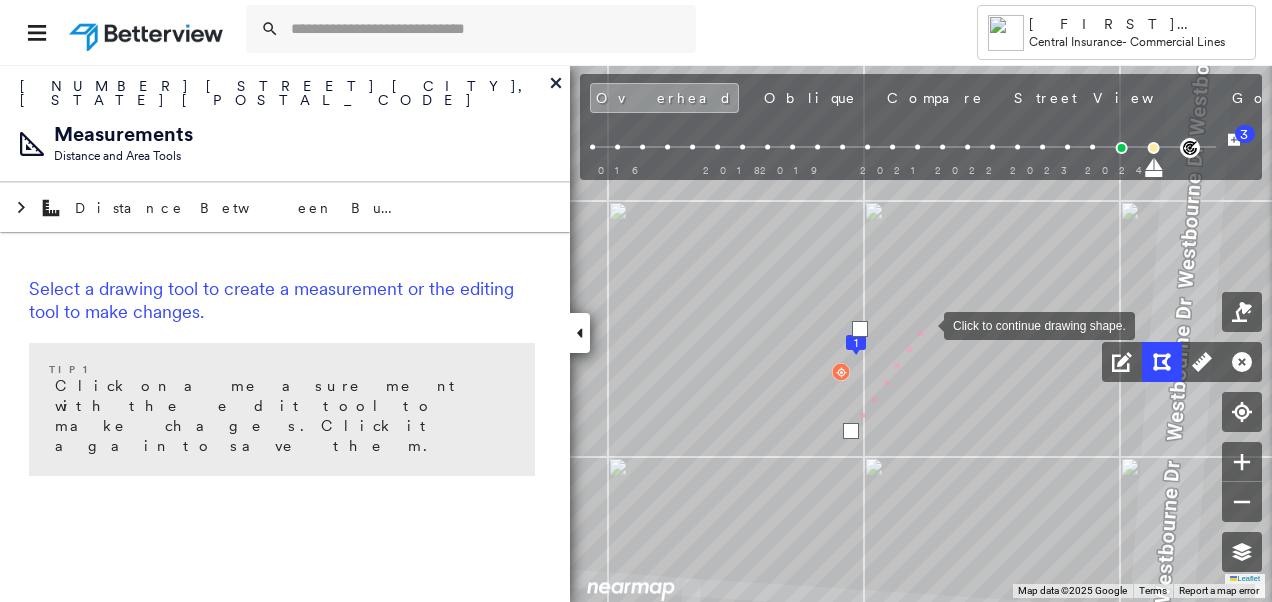 click at bounding box center [924, 324] 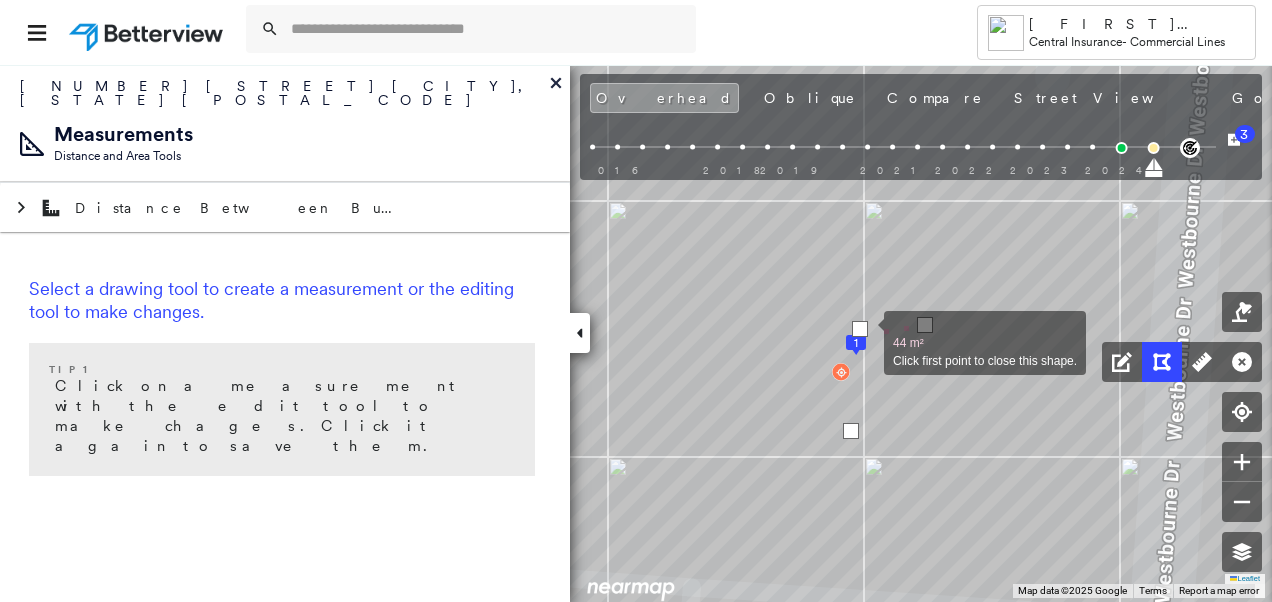 click at bounding box center [860, 329] 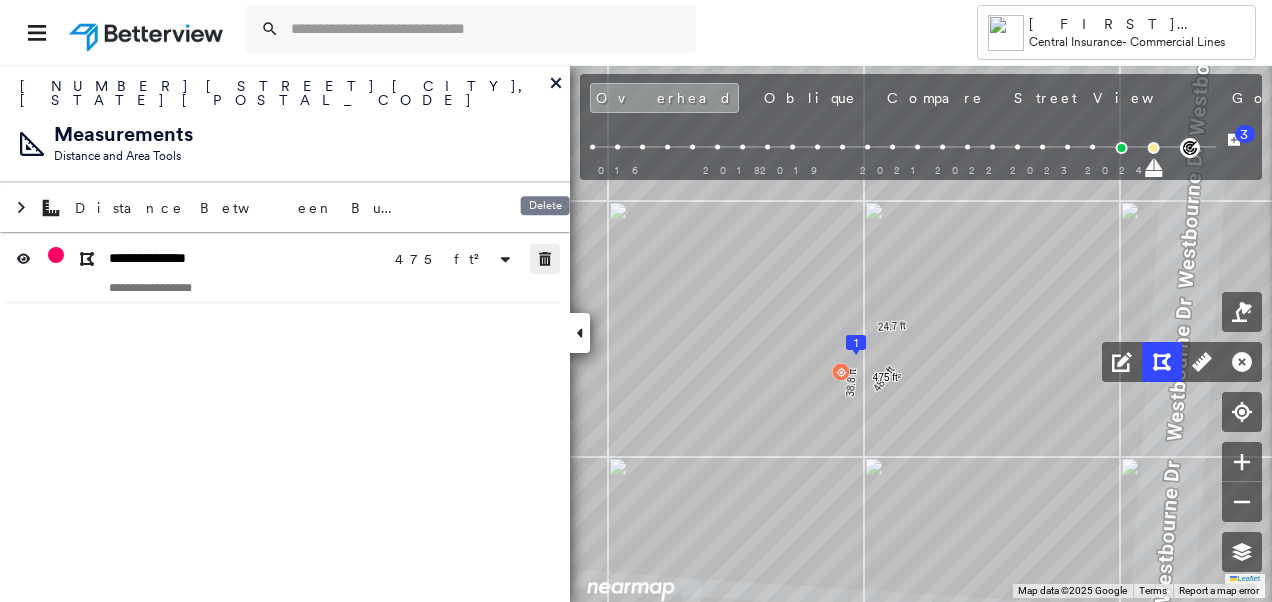 click 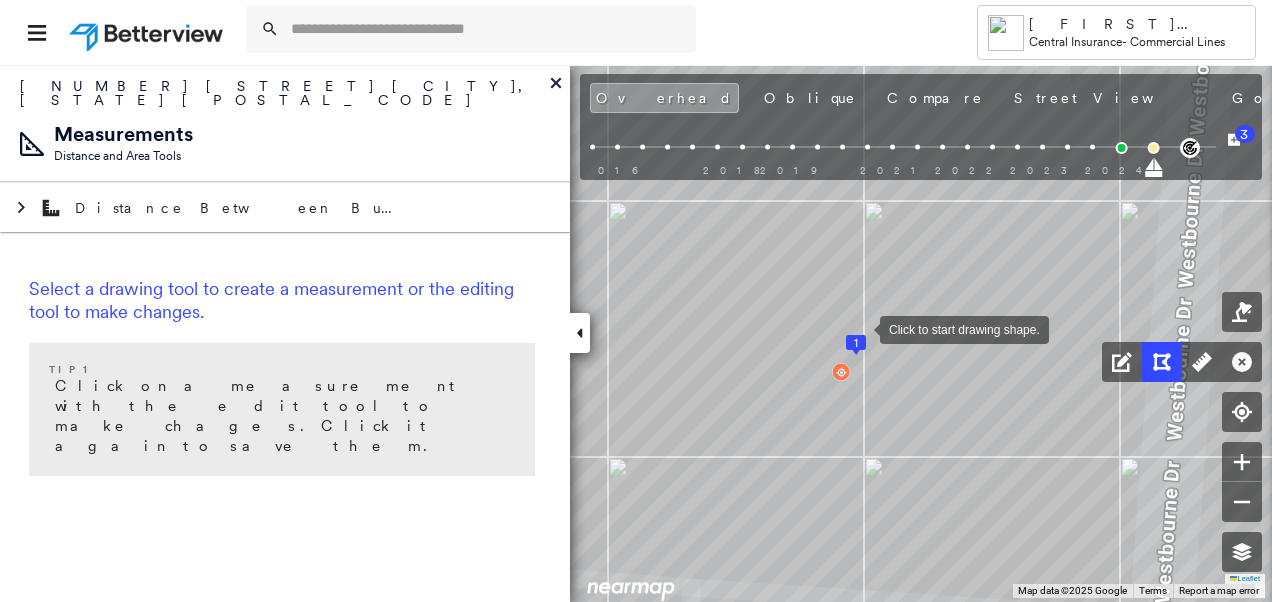 click at bounding box center [860, 328] 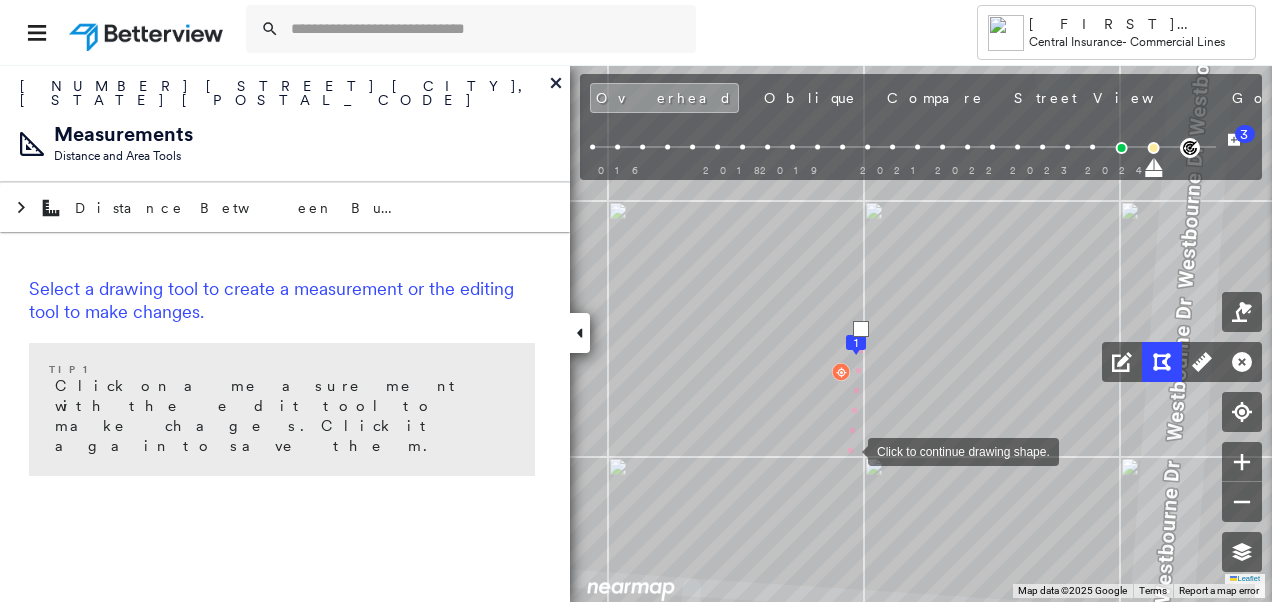 click at bounding box center [848, 450] 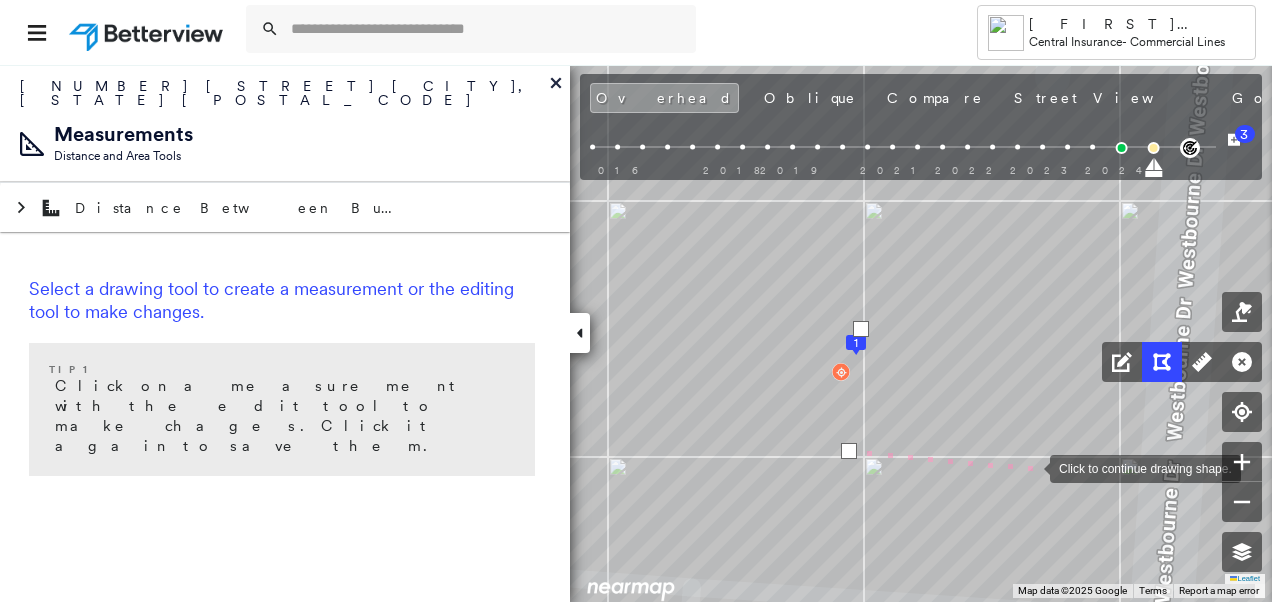 click at bounding box center [1030, 467] 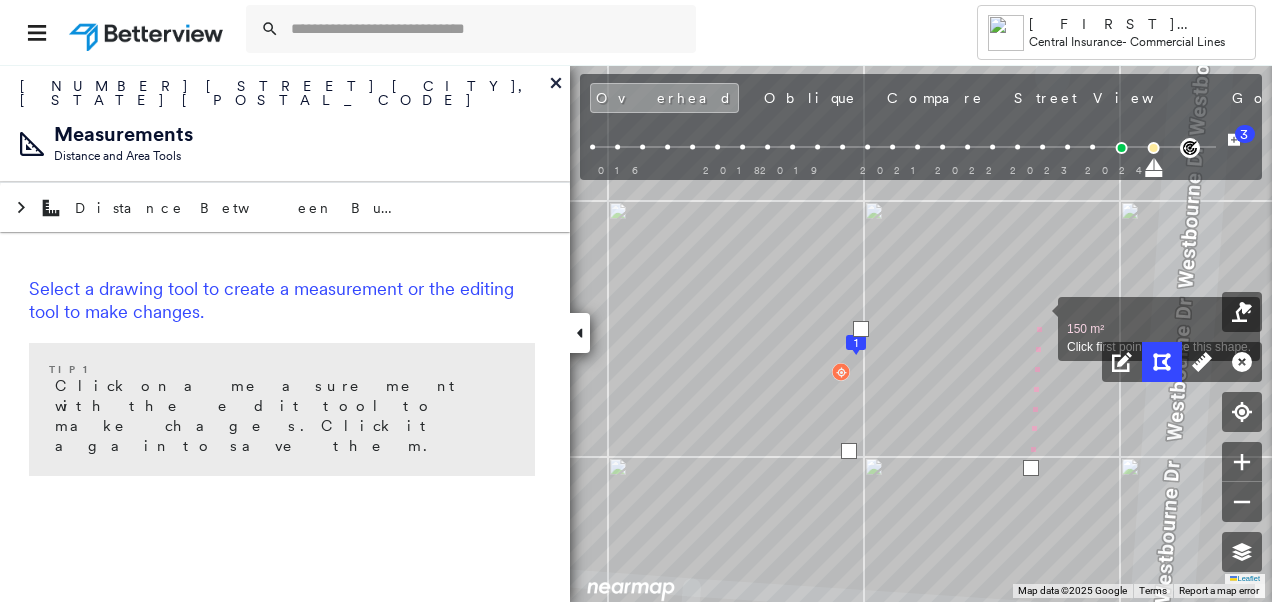 click at bounding box center (1038, 318) 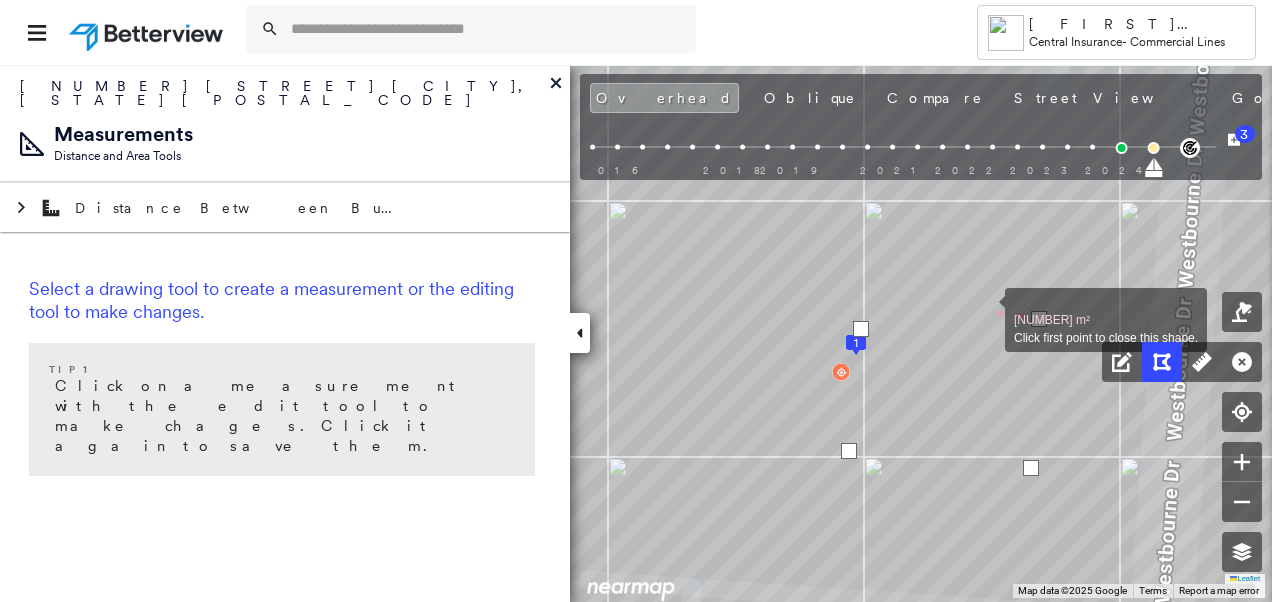 click at bounding box center (985, 309) 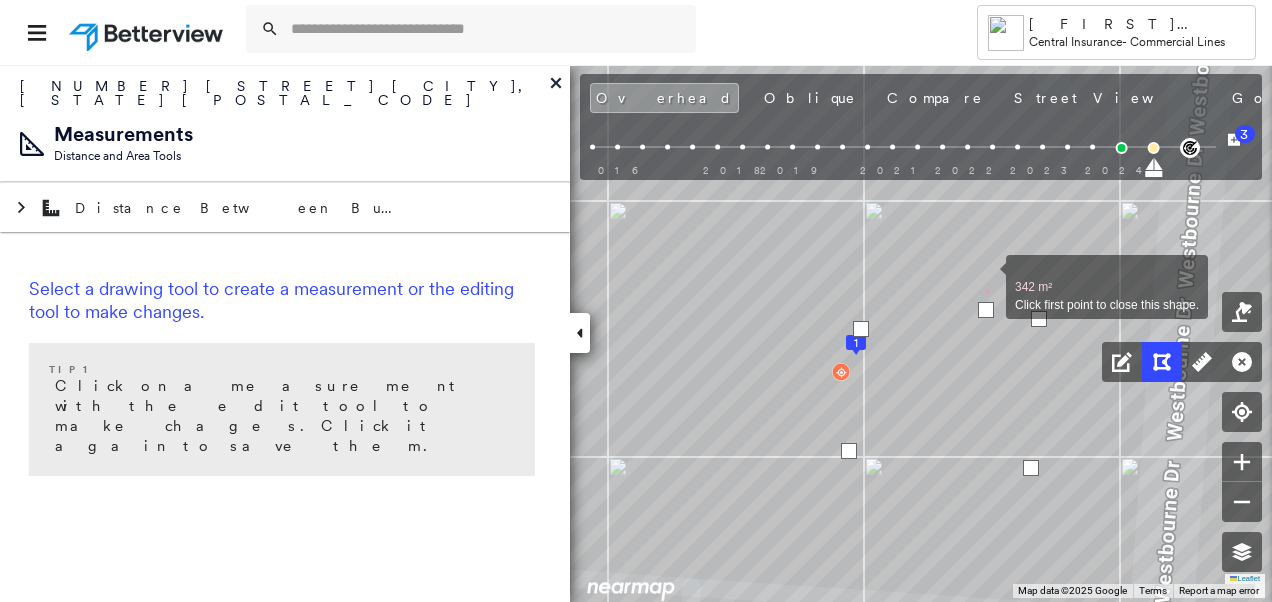 click at bounding box center (986, 276) 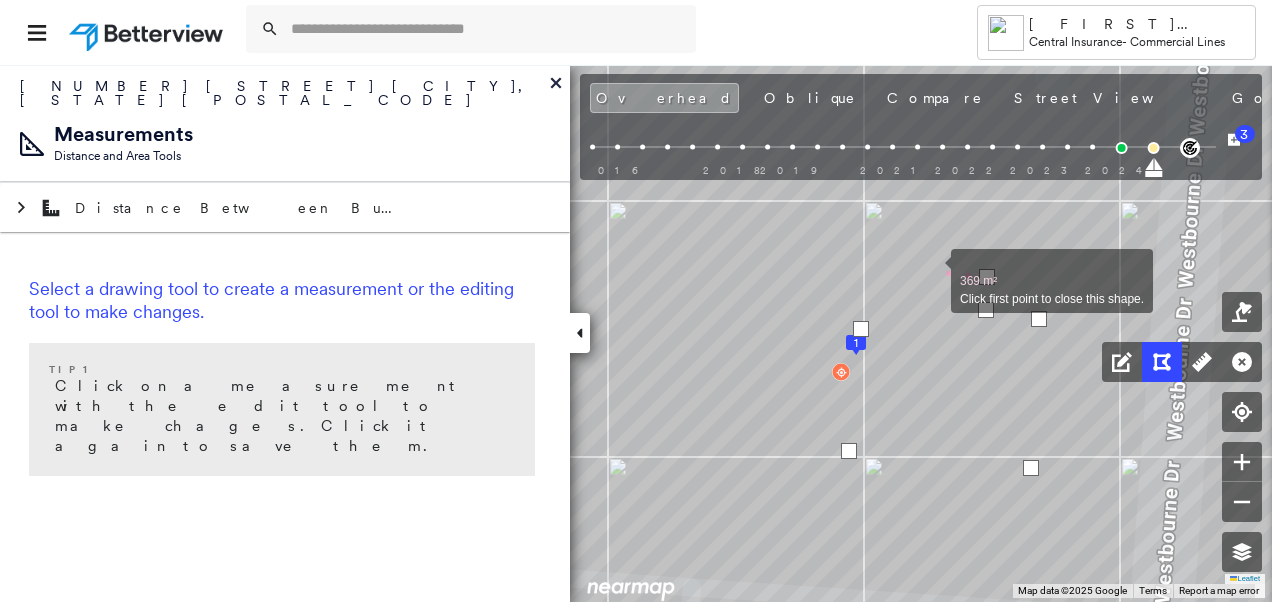 click at bounding box center (931, 270) 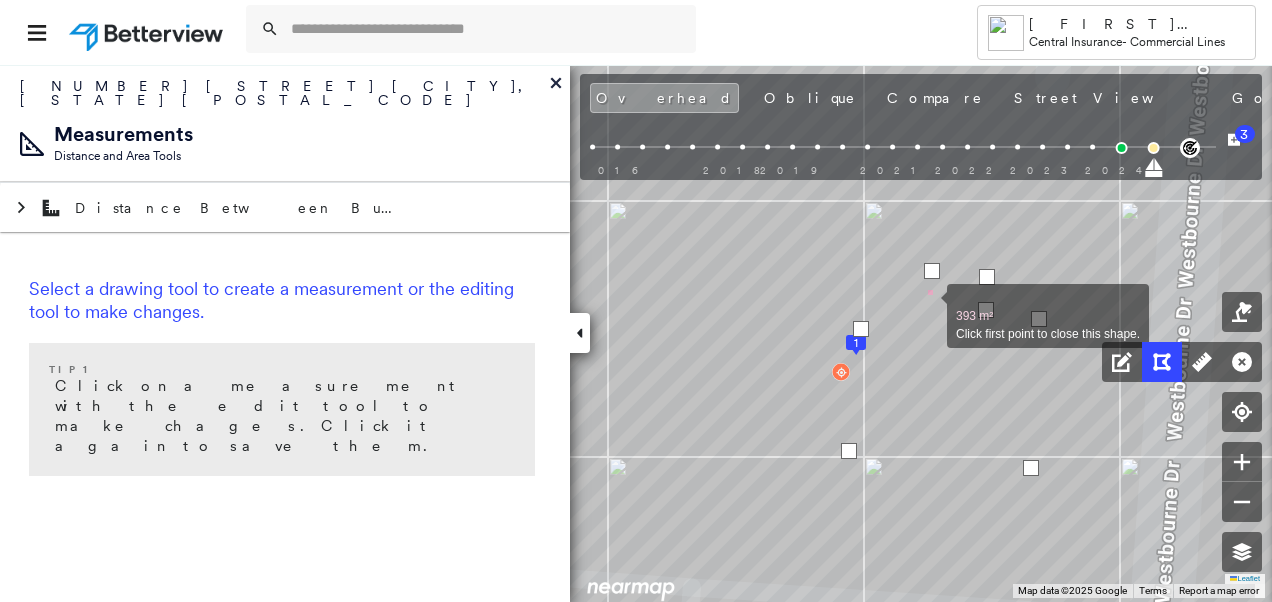 click at bounding box center [927, 305] 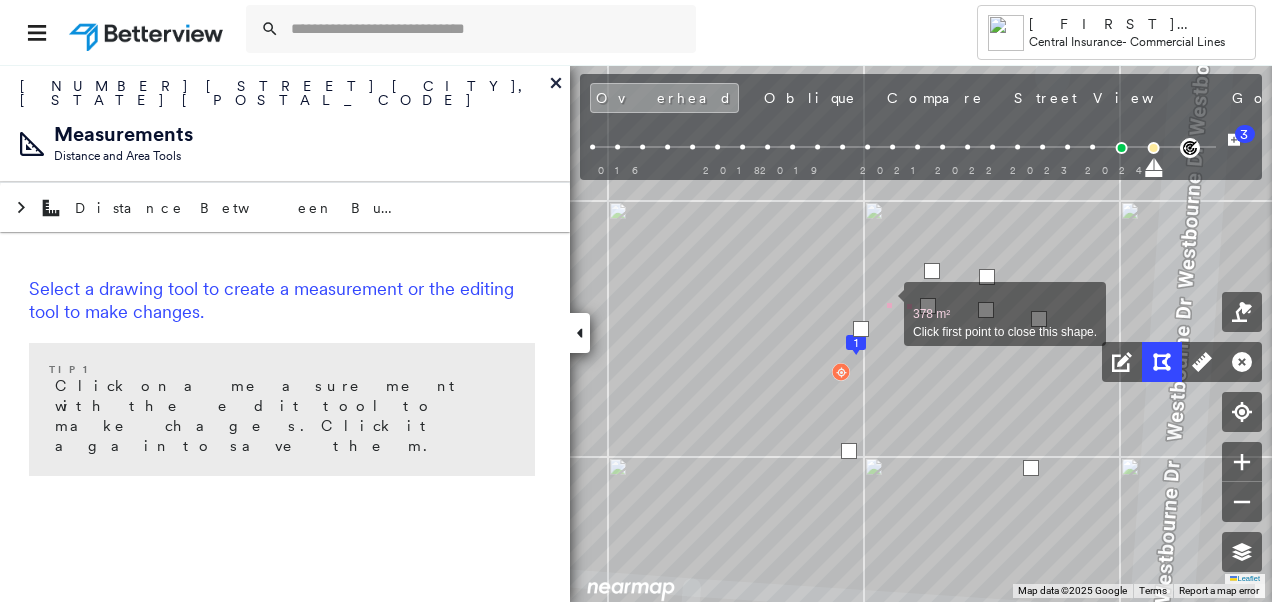 click at bounding box center (884, 303) 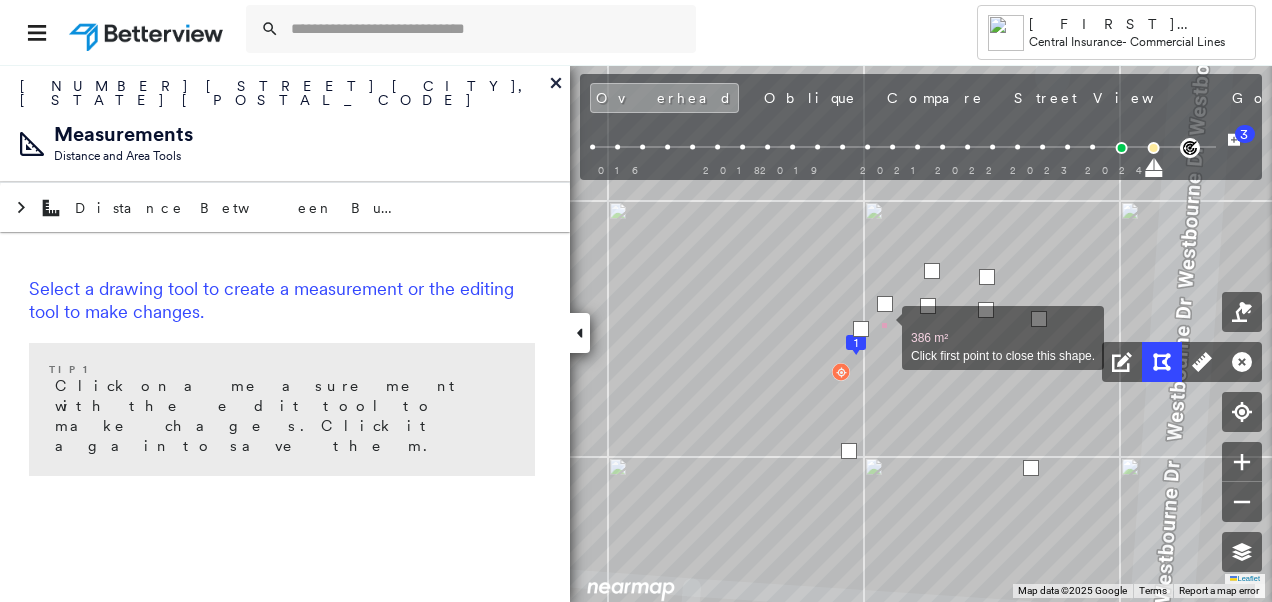 click at bounding box center [882, 327] 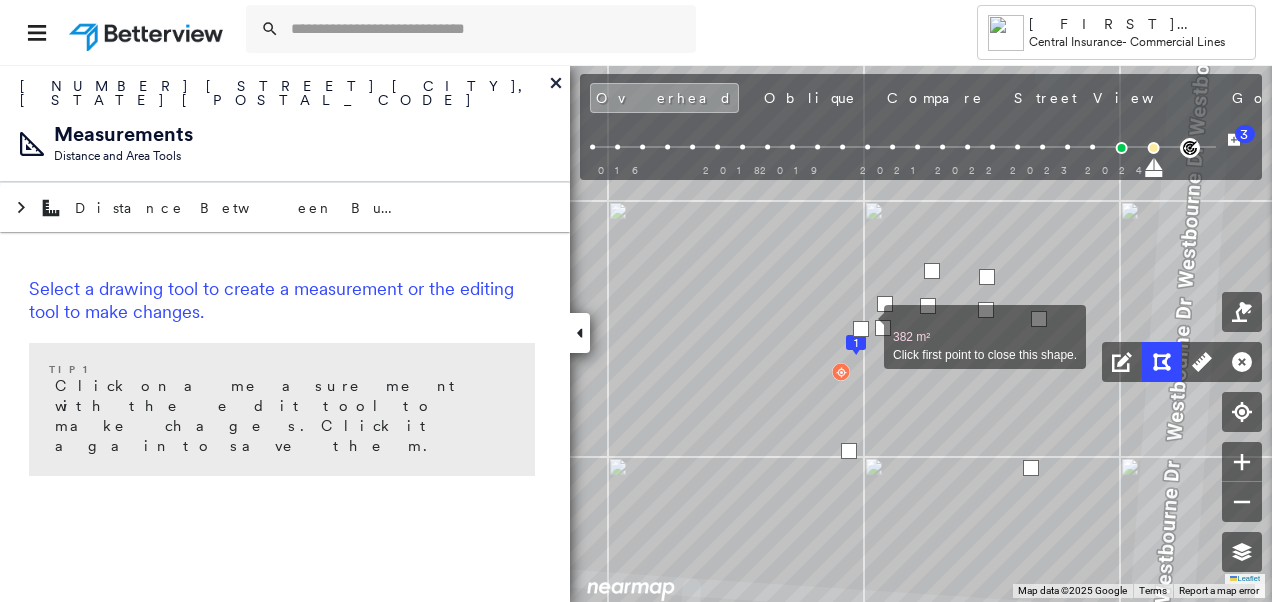 click at bounding box center (861, 329) 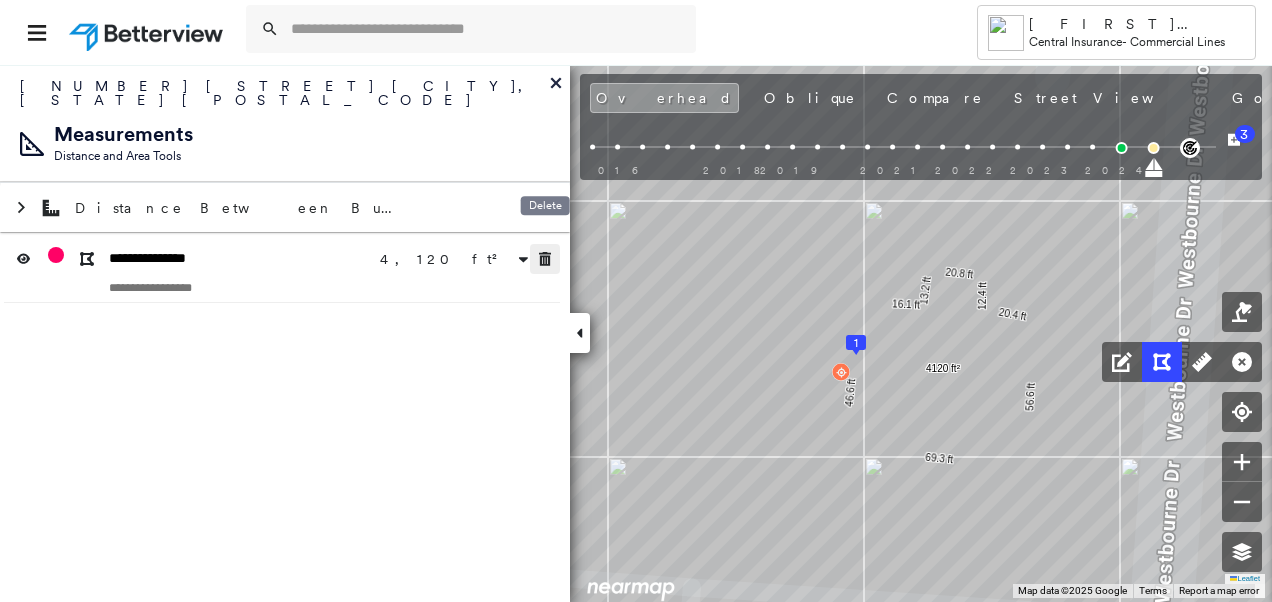 click 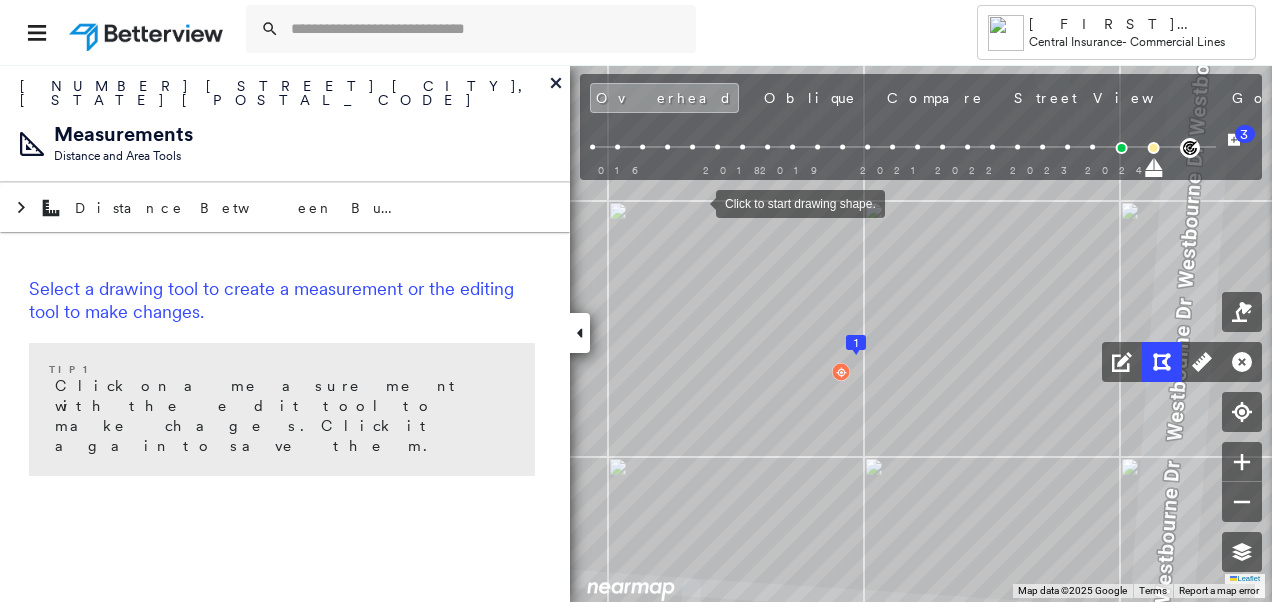 click at bounding box center (696, 202) 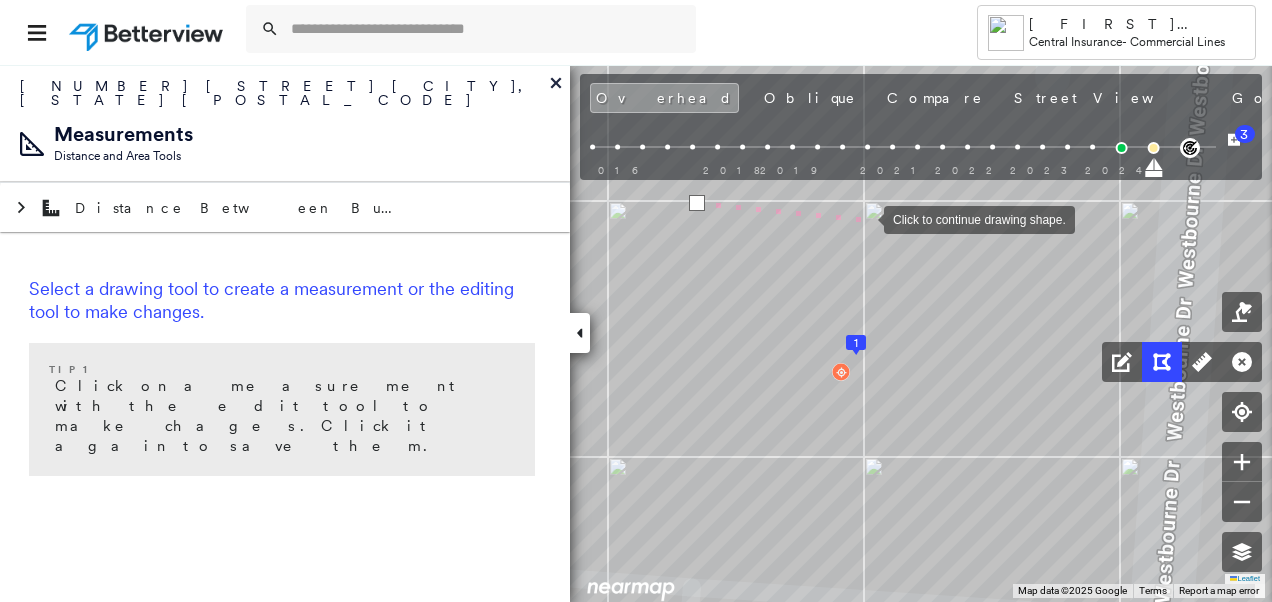 click at bounding box center [864, 218] 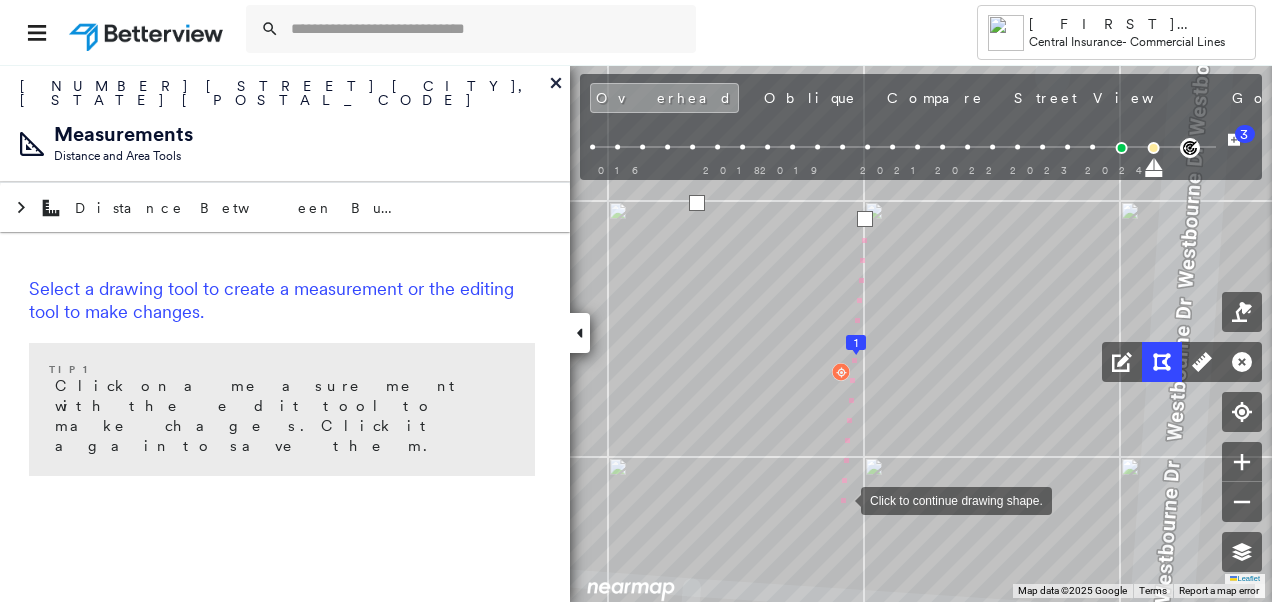click at bounding box center [841, 499] 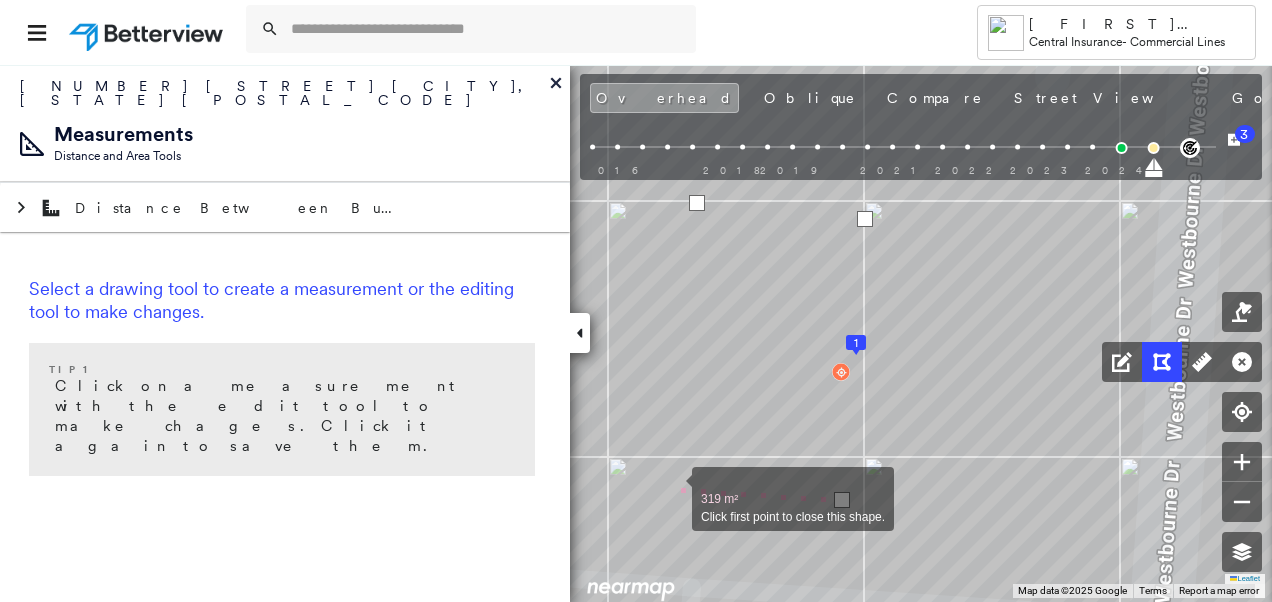 click at bounding box center [672, 488] 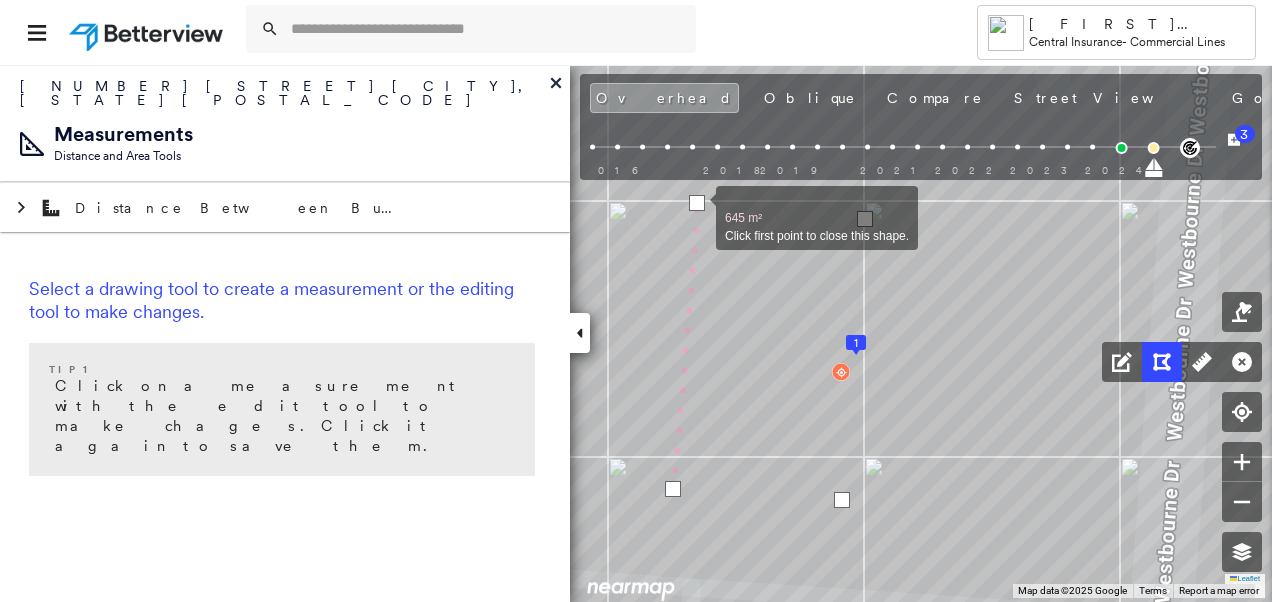click at bounding box center (697, 203) 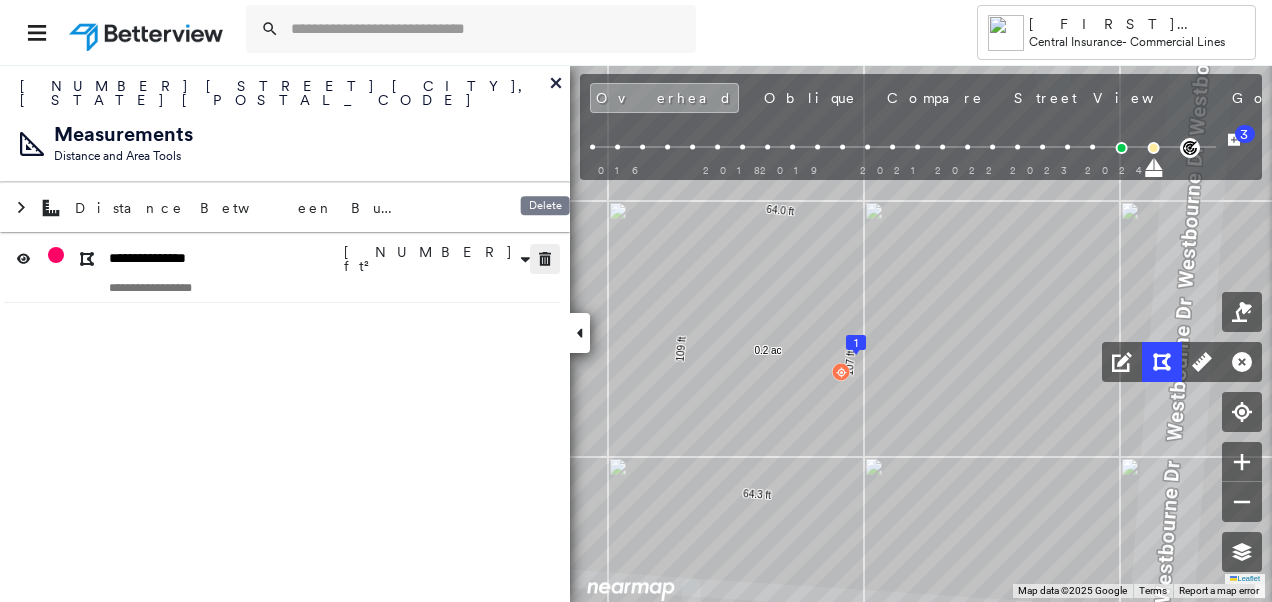 click at bounding box center [545, 259] 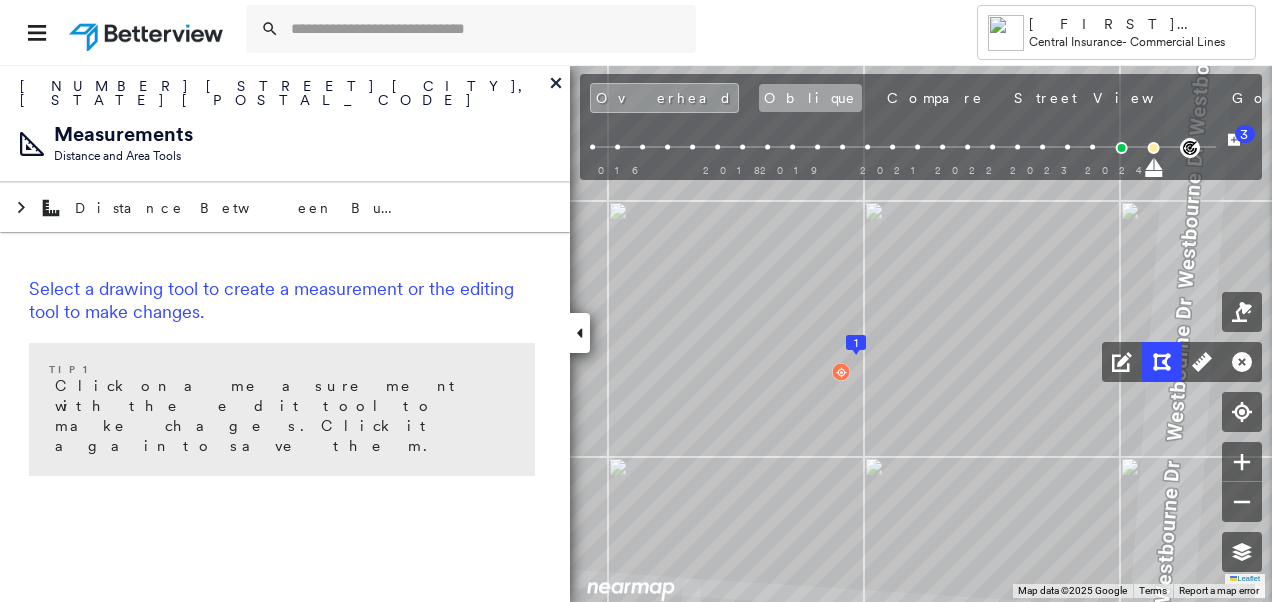click on "Oblique" at bounding box center [810, 98] 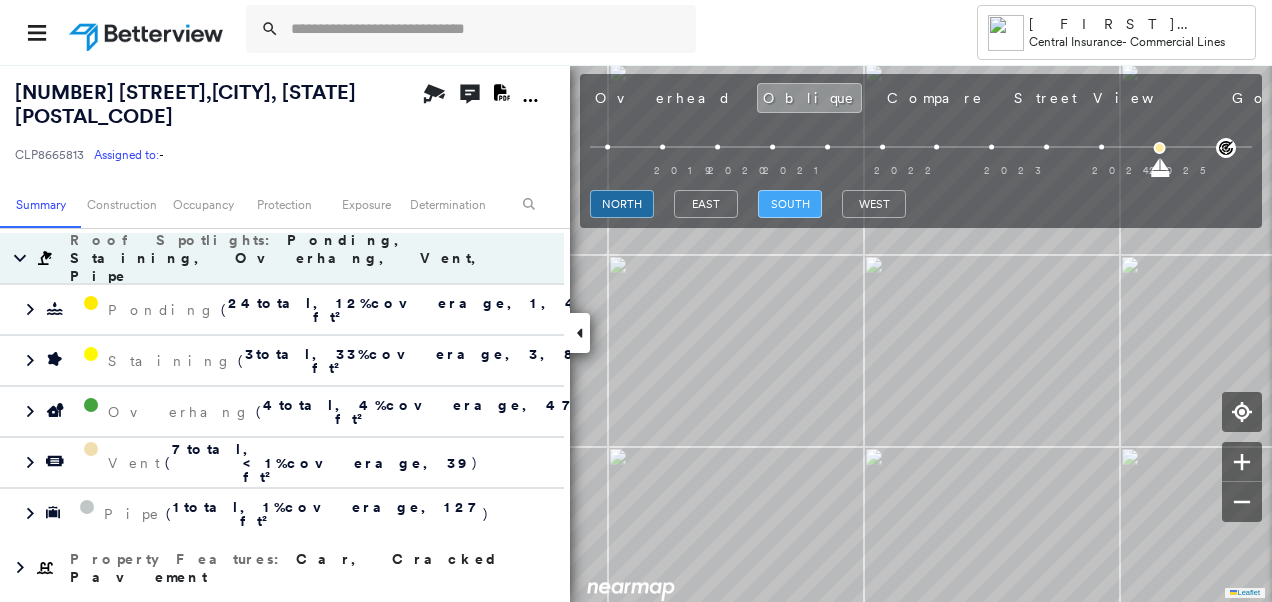 click on "south" at bounding box center [790, 204] 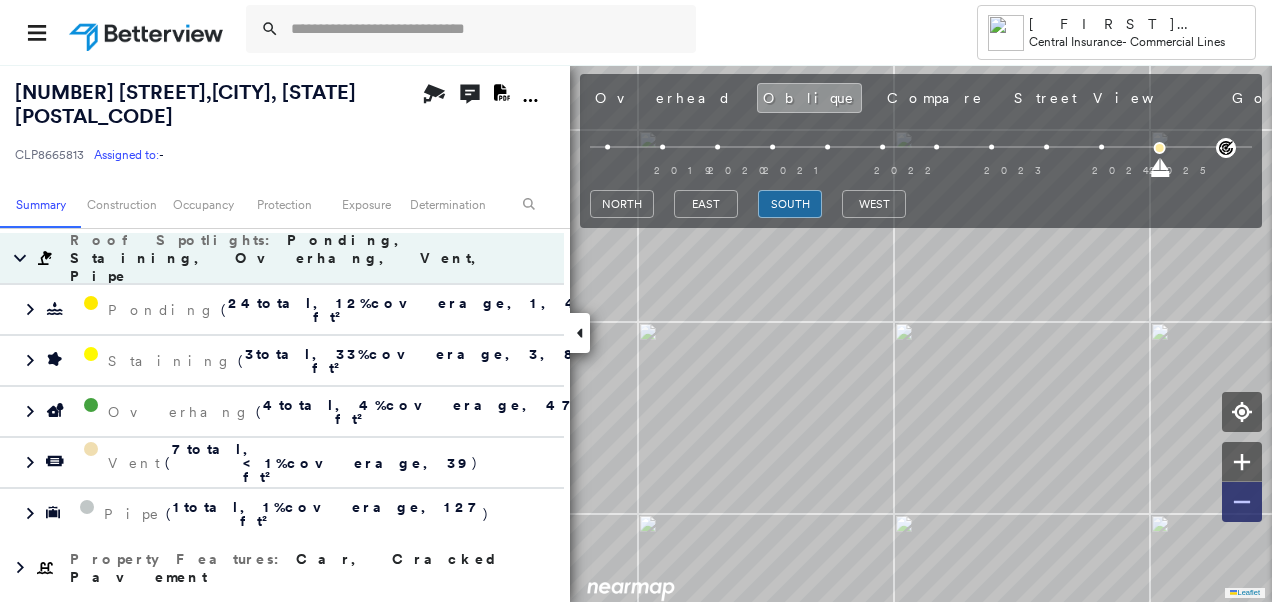 click at bounding box center (1242, 502) 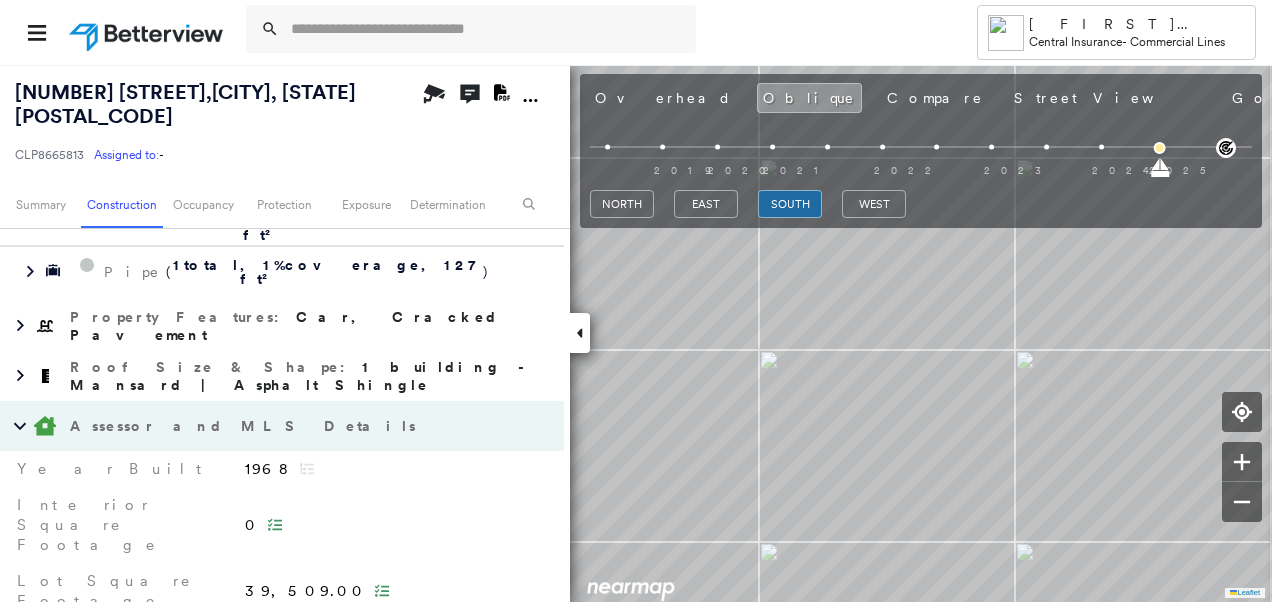 scroll, scrollTop: 791, scrollLeft: 0, axis: vertical 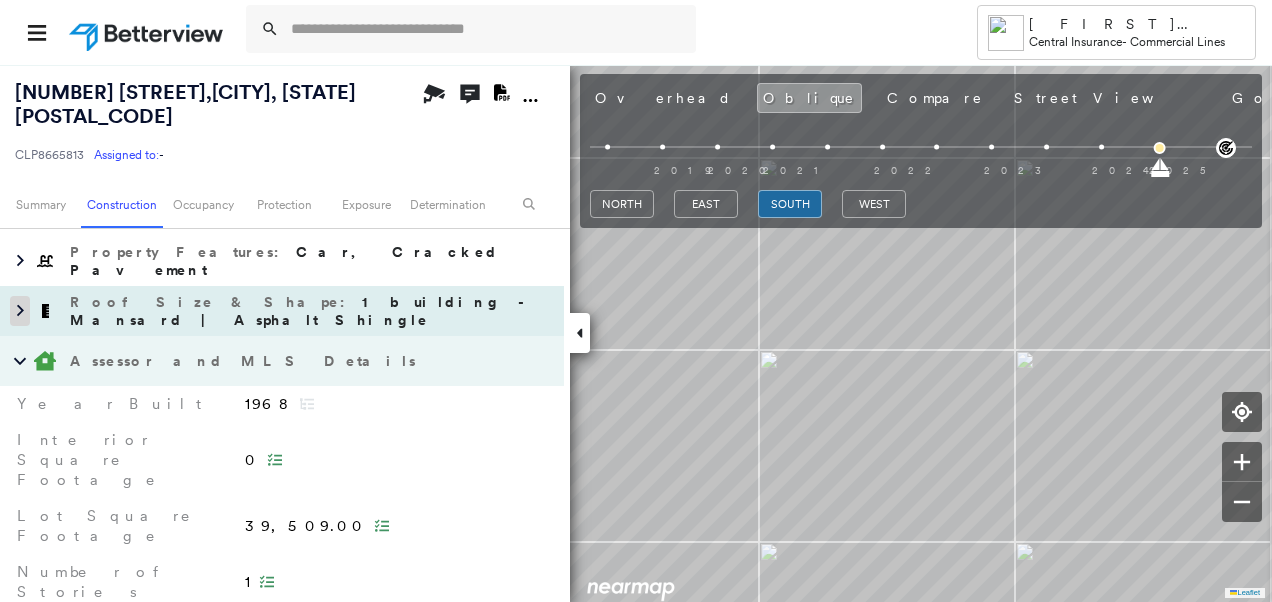 click 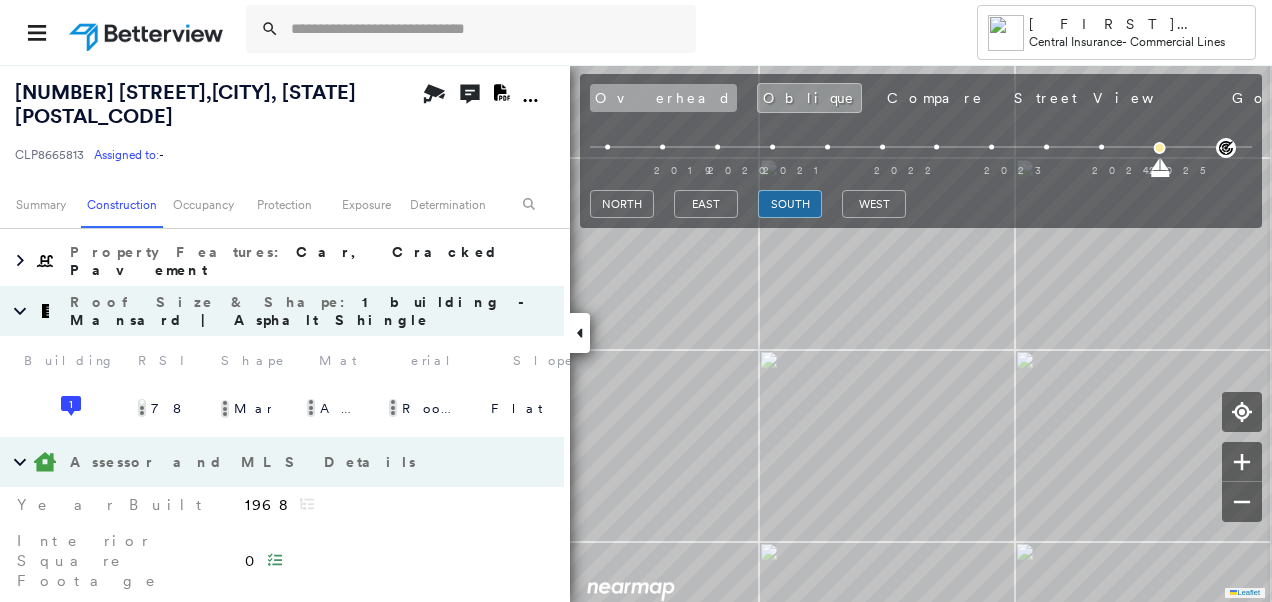 click on "Overhead" at bounding box center (663, 98) 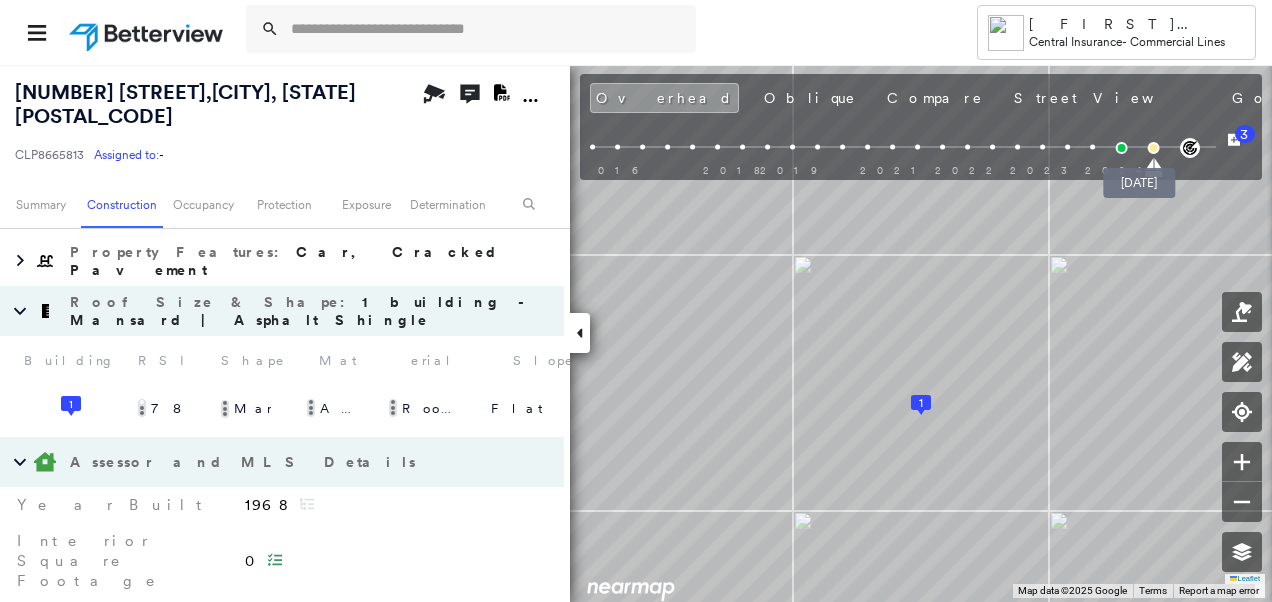 click at bounding box center (1153, 148) 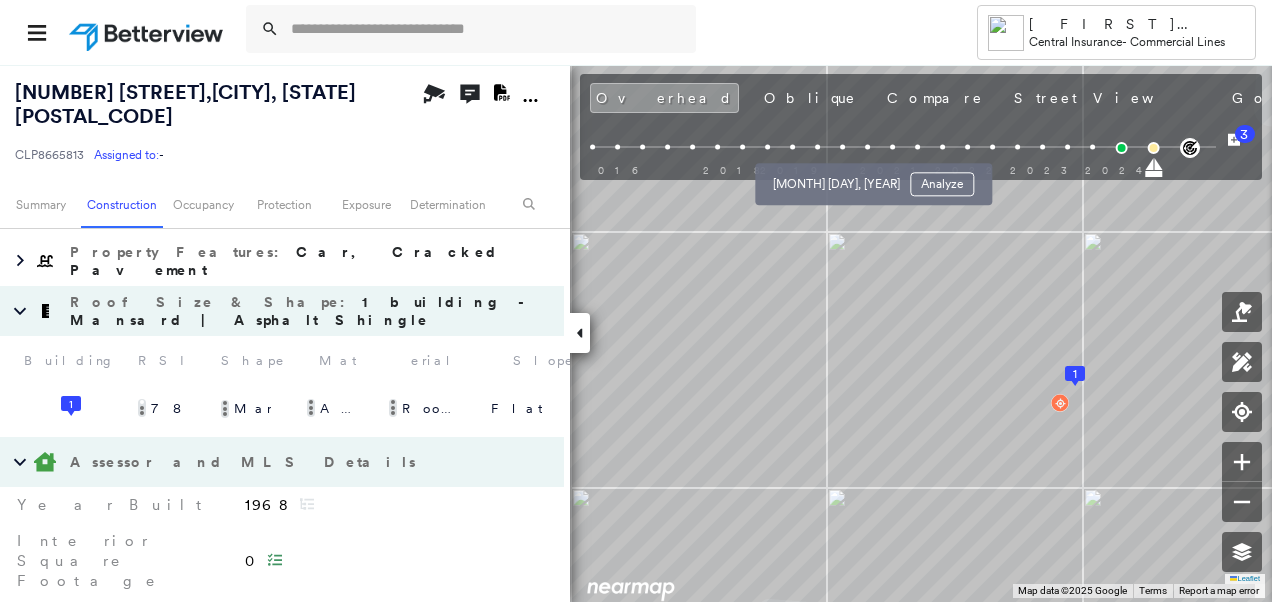 click at bounding box center [842, 147] 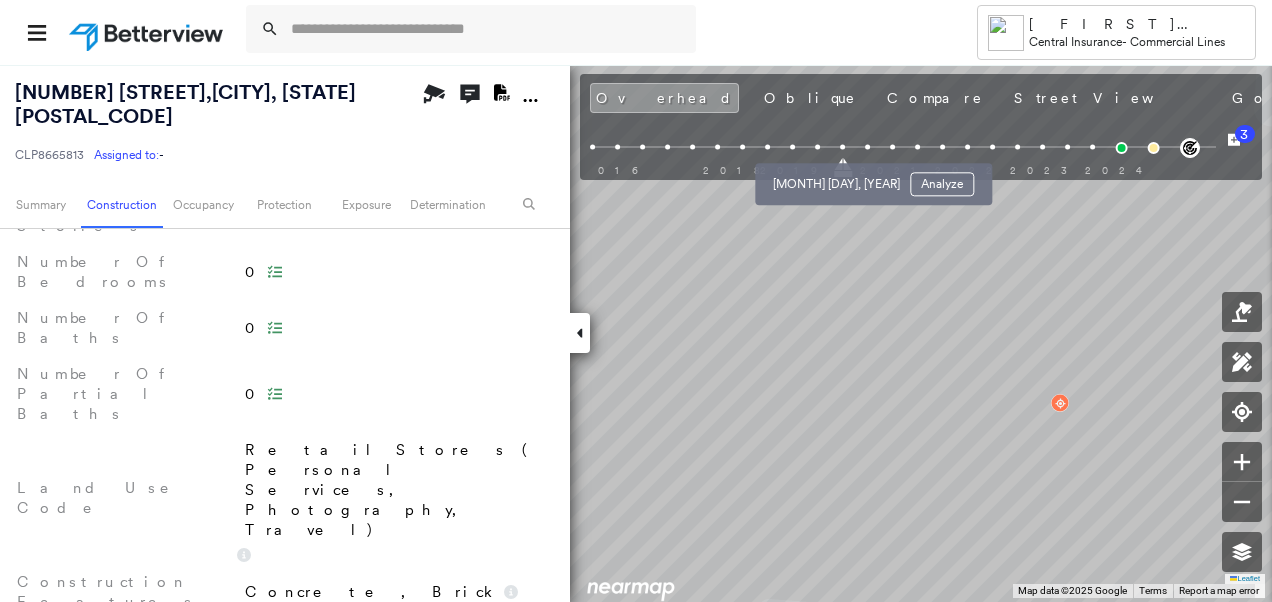 scroll, scrollTop: 841, scrollLeft: 0, axis: vertical 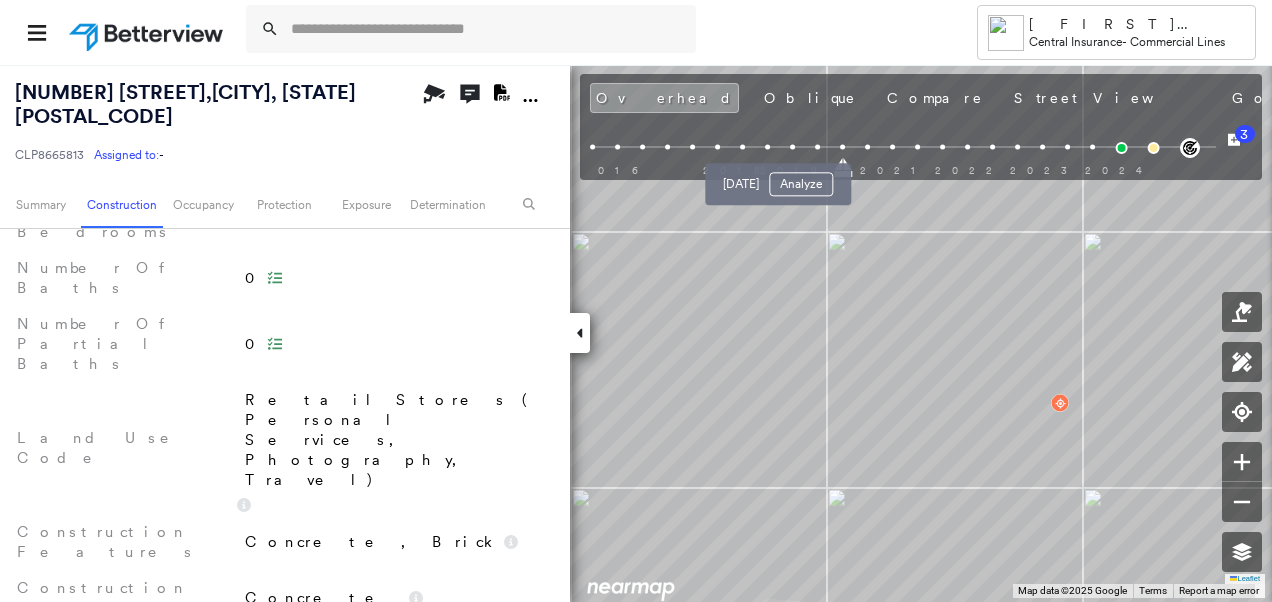 click at bounding box center (792, 147) 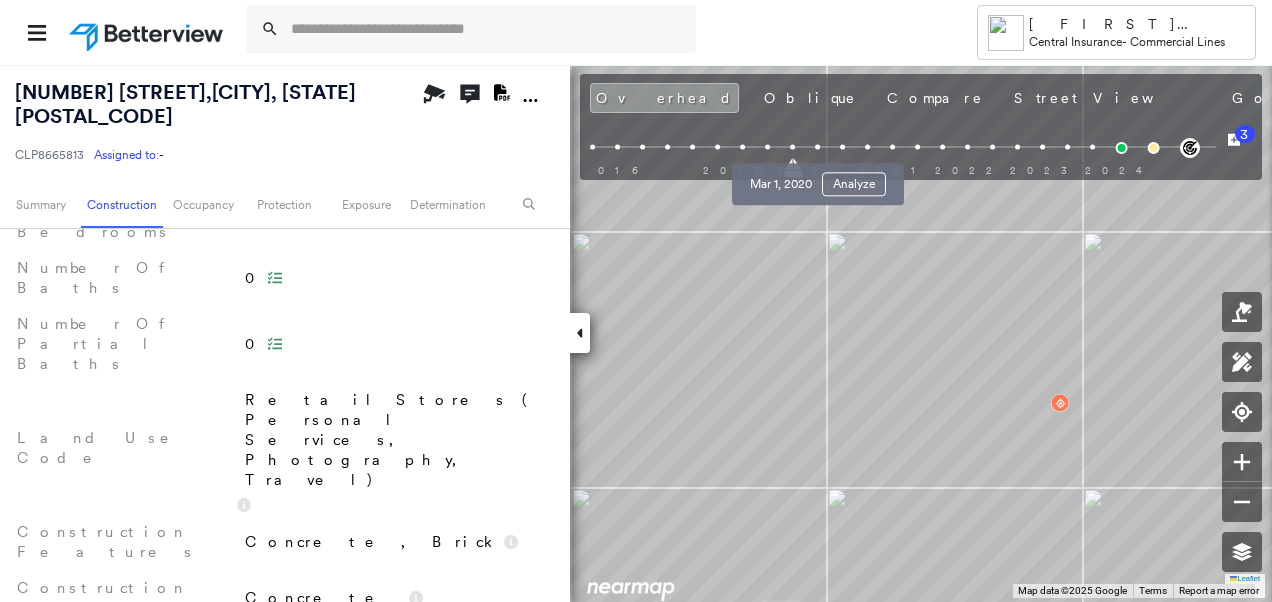 click at bounding box center (817, 147) 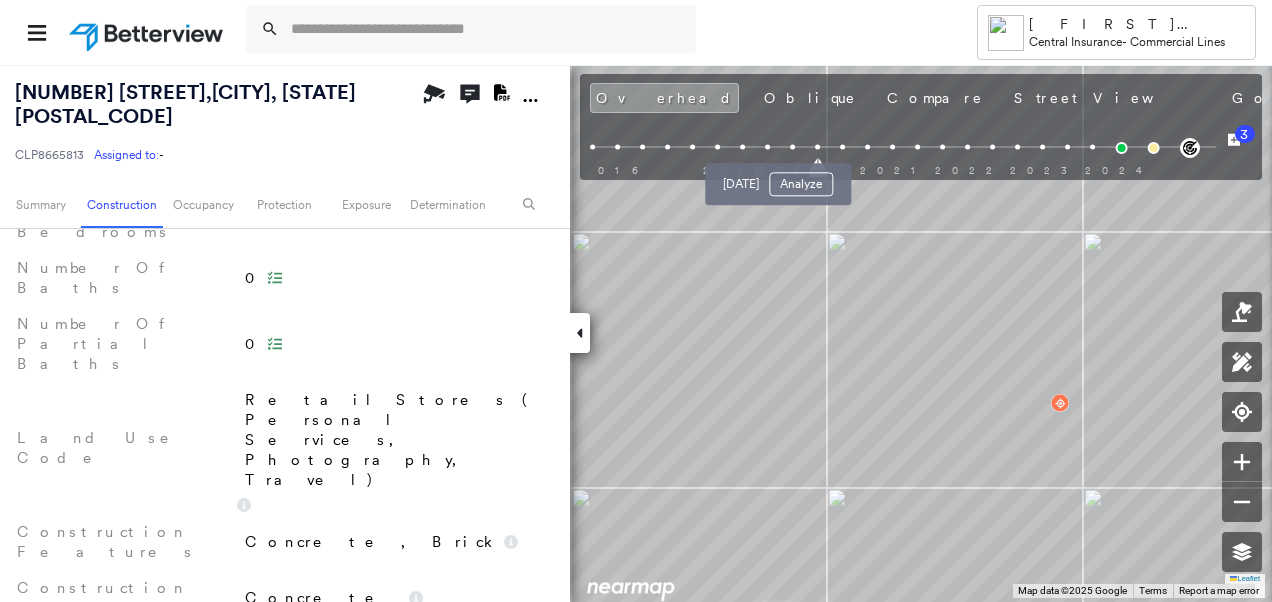 click at bounding box center (792, 147) 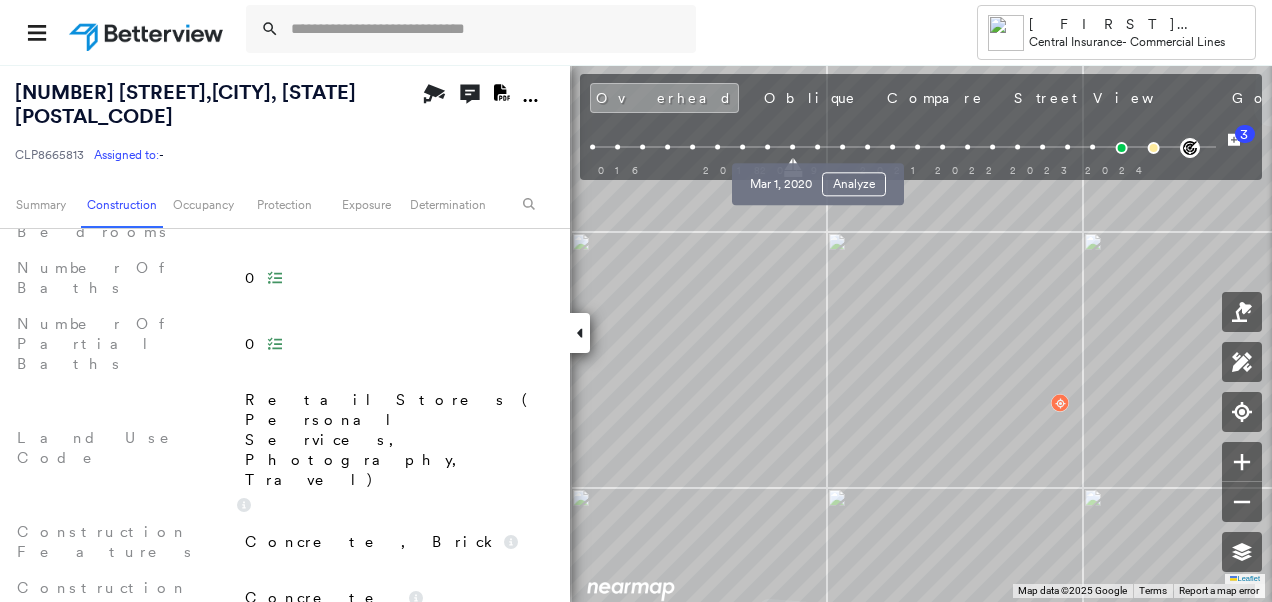 click at bounding box center [817, 147] 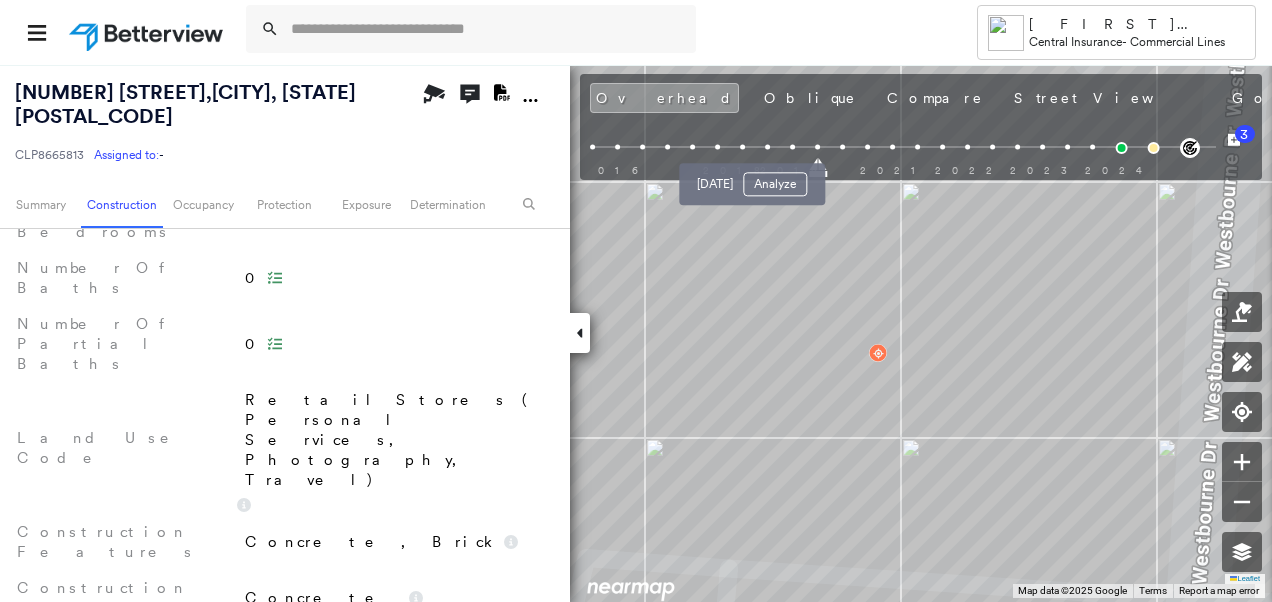 click at bounding box center [767, 147] 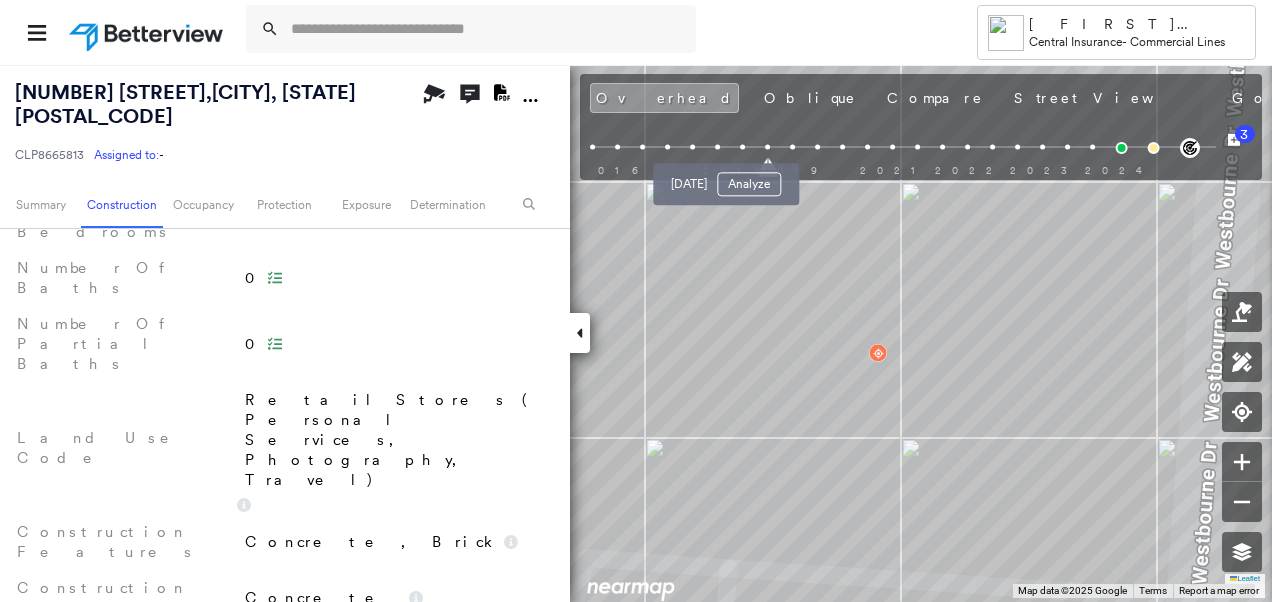 click at bounding box center [742, 147] 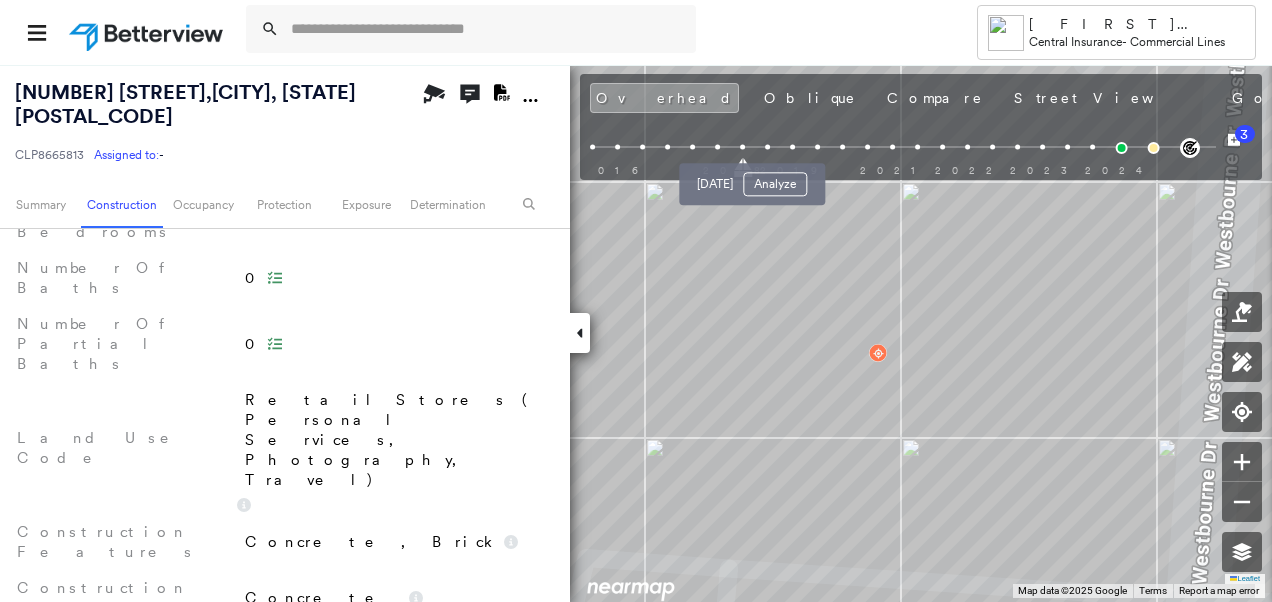 click at bounding box center (767, 147) 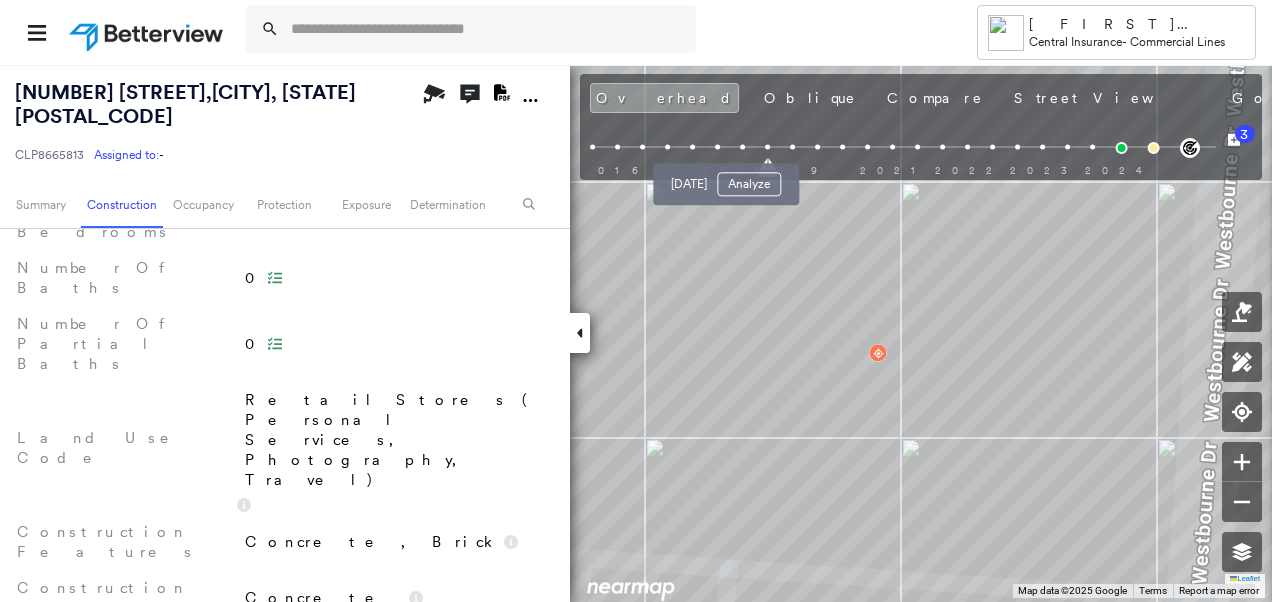 click at bounding box center [742, 147] 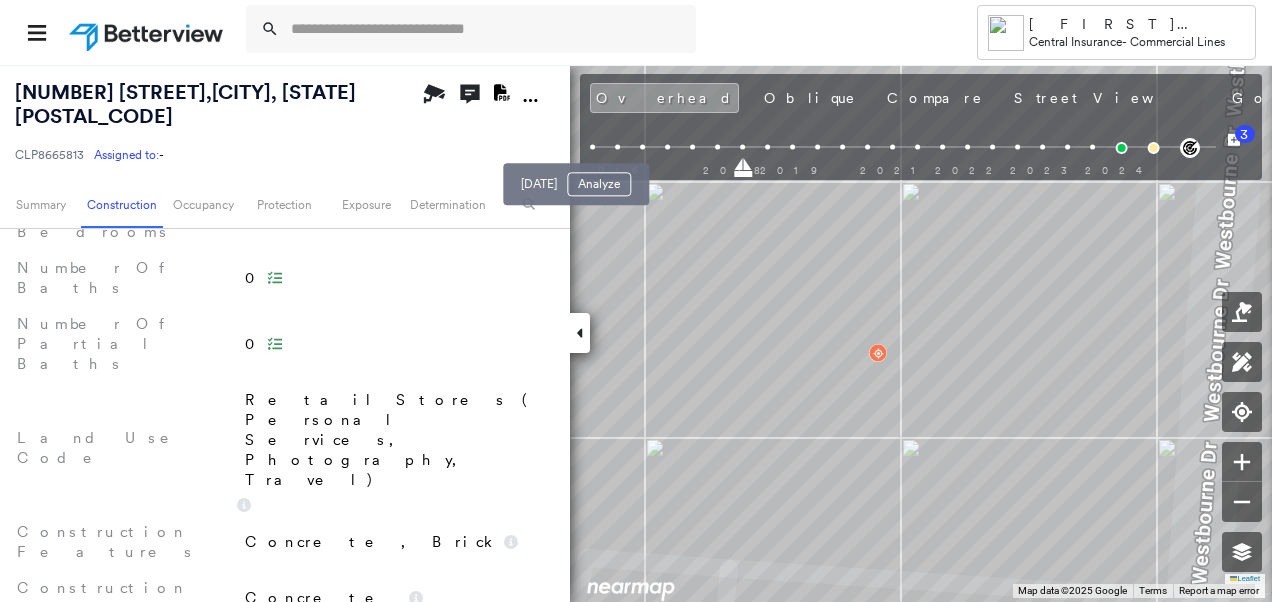 click at bounding box center [592, 147] 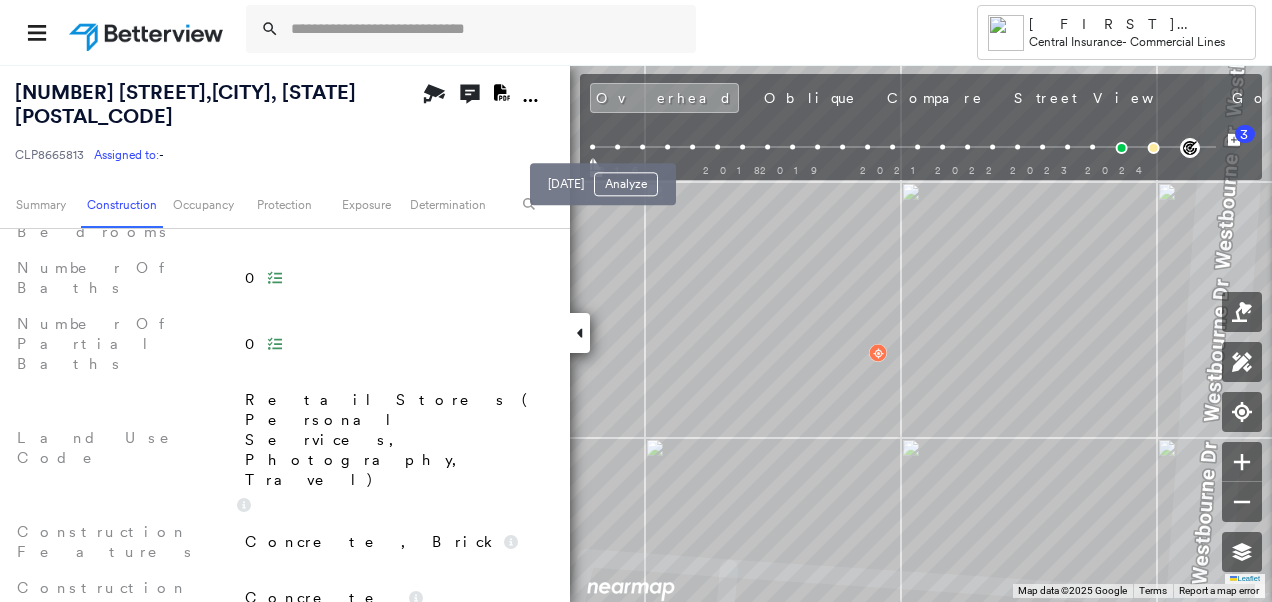 click at bounding box center [617, 147] 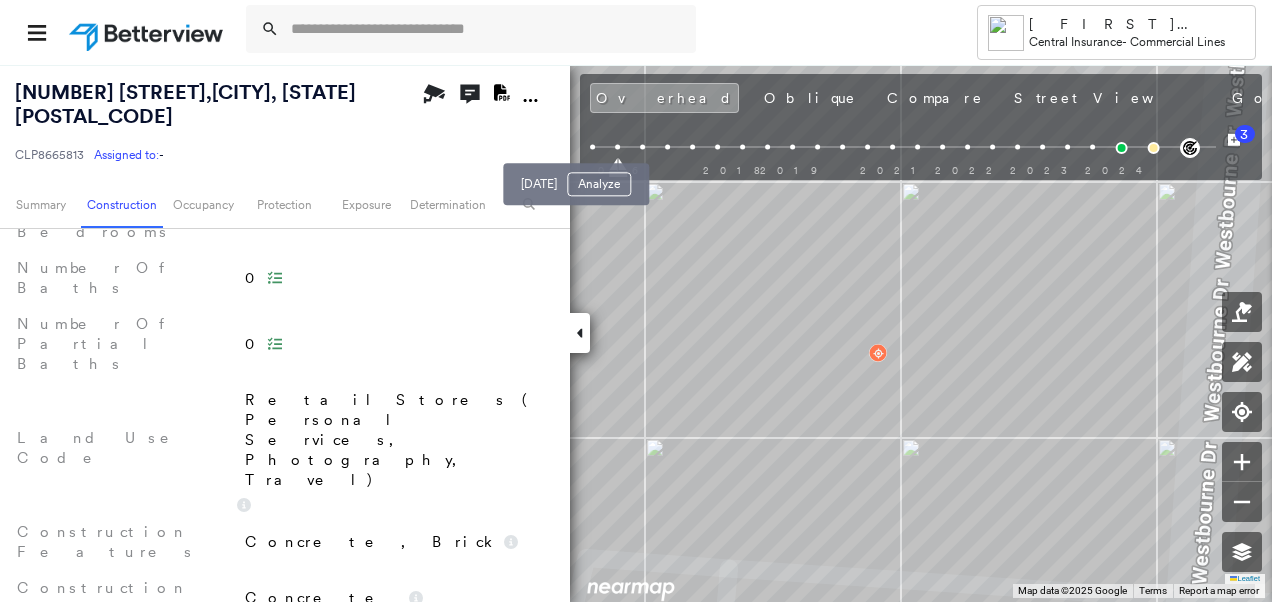 click at bounding box center (592, 147) 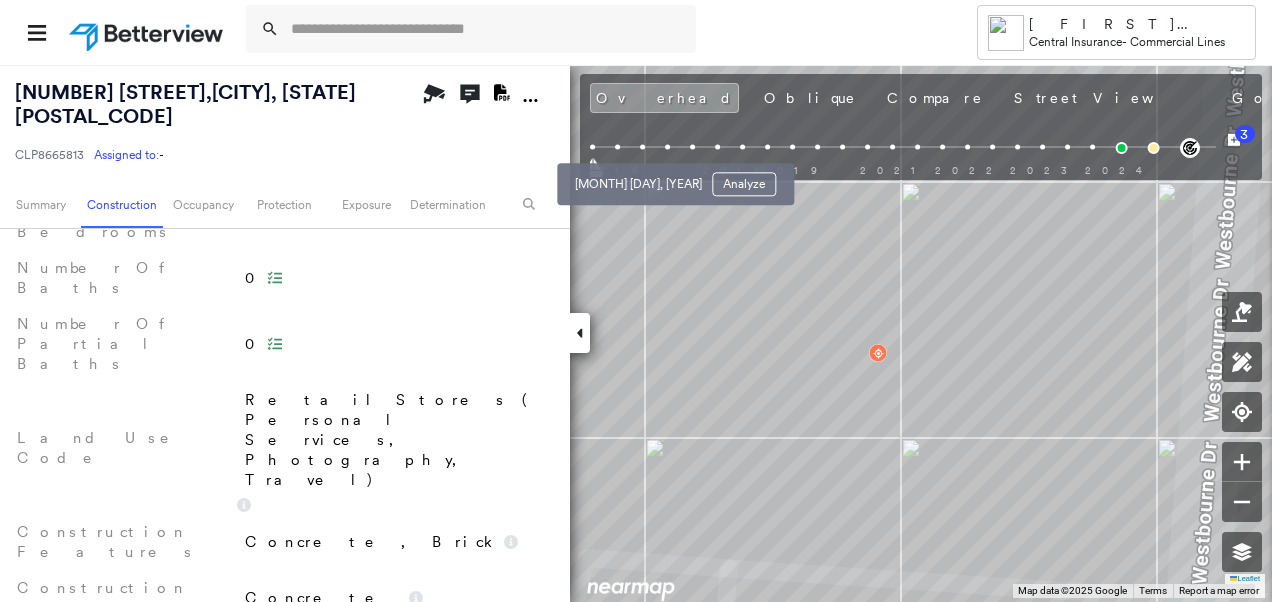 click at bounding box center (642, 147) 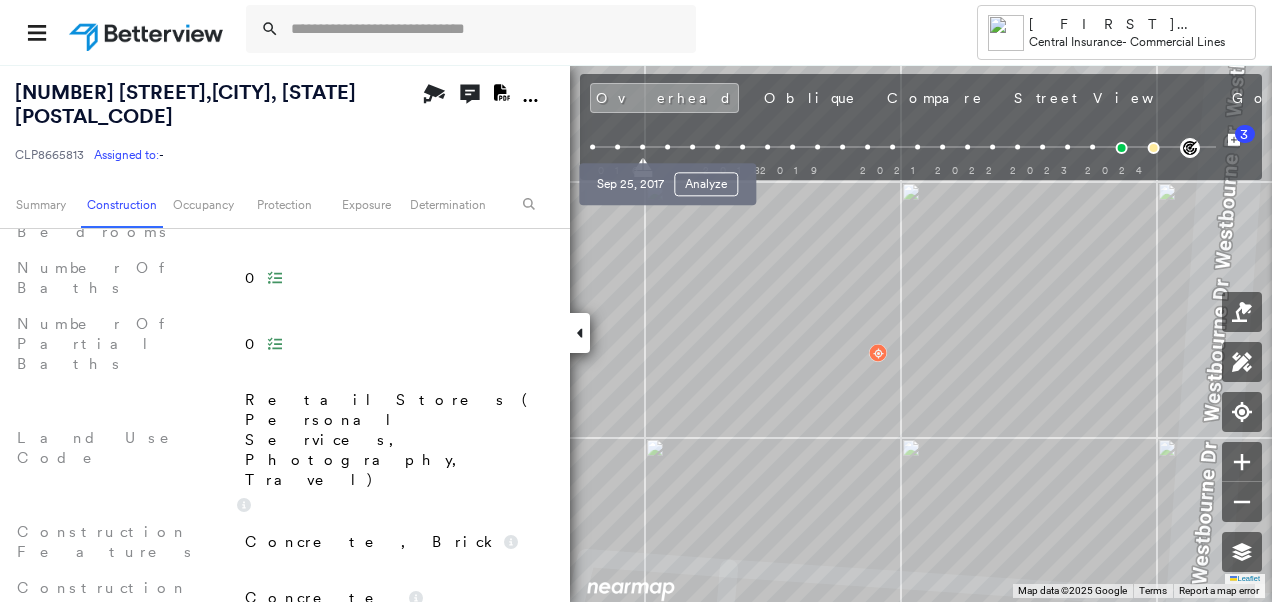 click at bounding box center (667, 147) 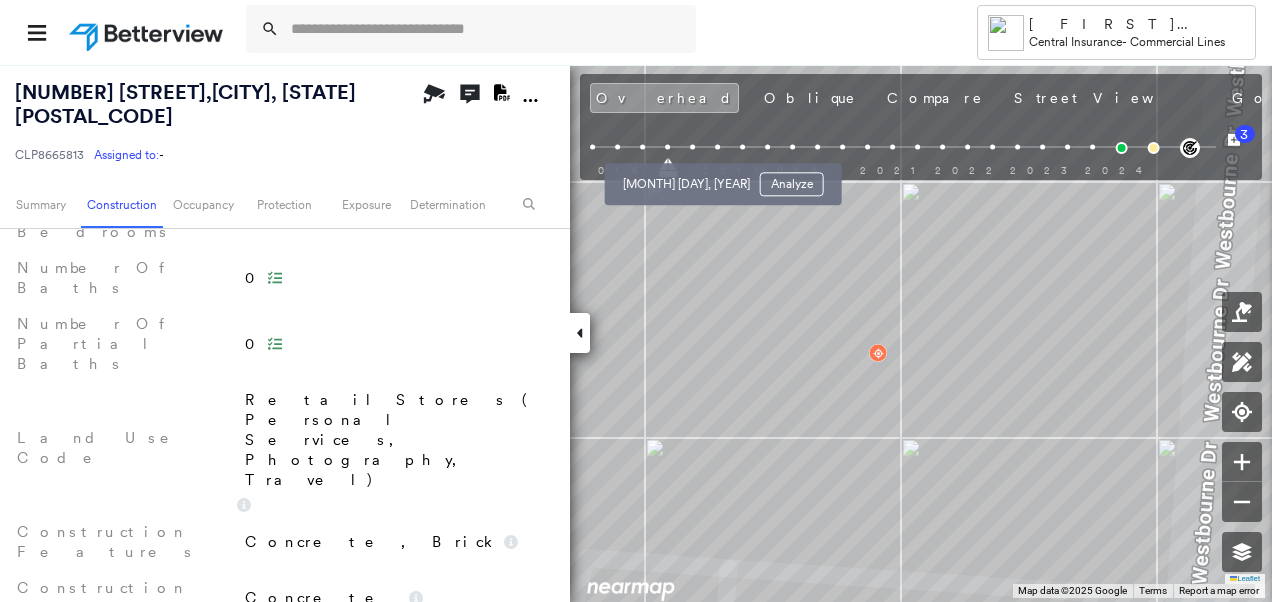 click at bounding box center (692, 147) 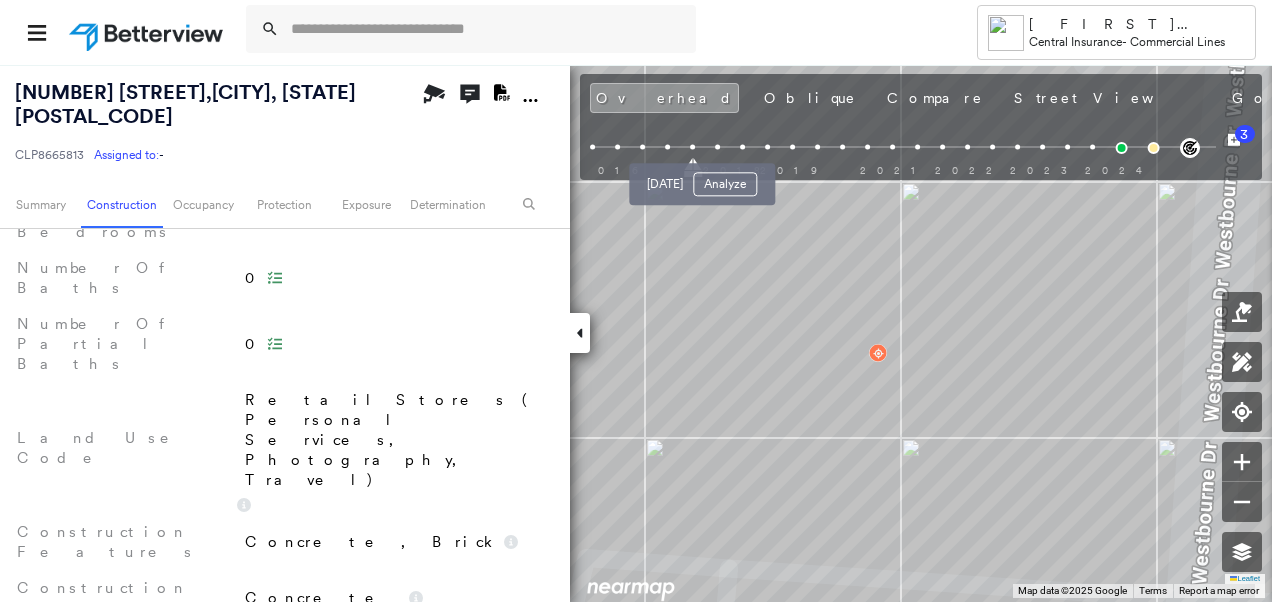 click at bounding box center [717, 147] 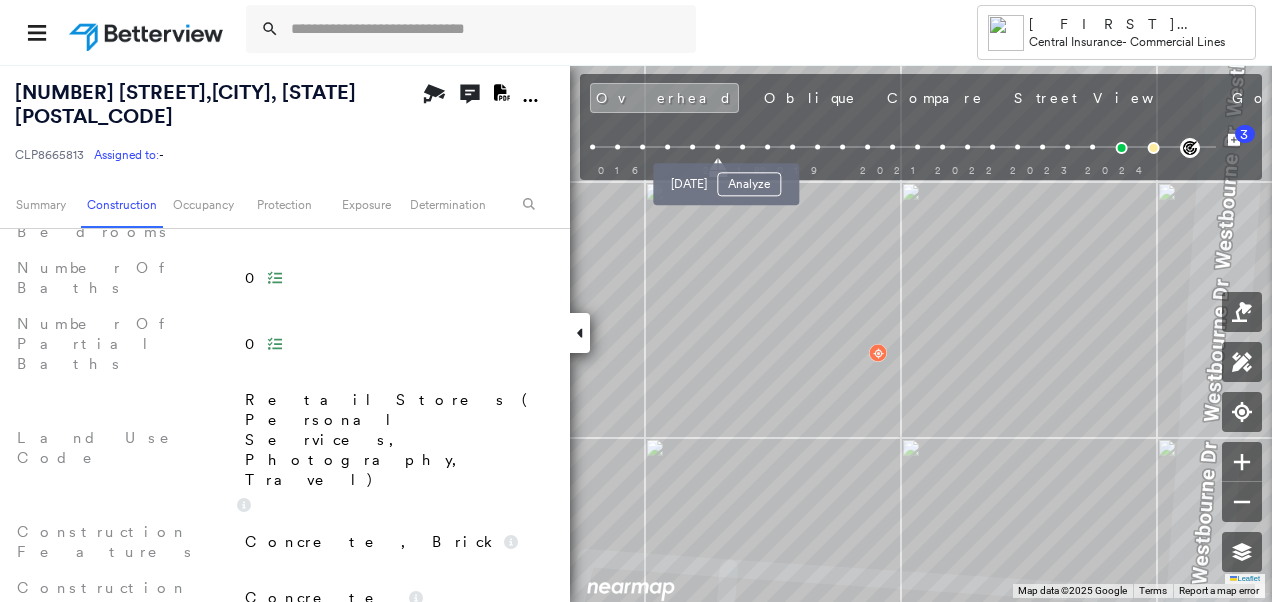 click at bounding box center (742, 147) 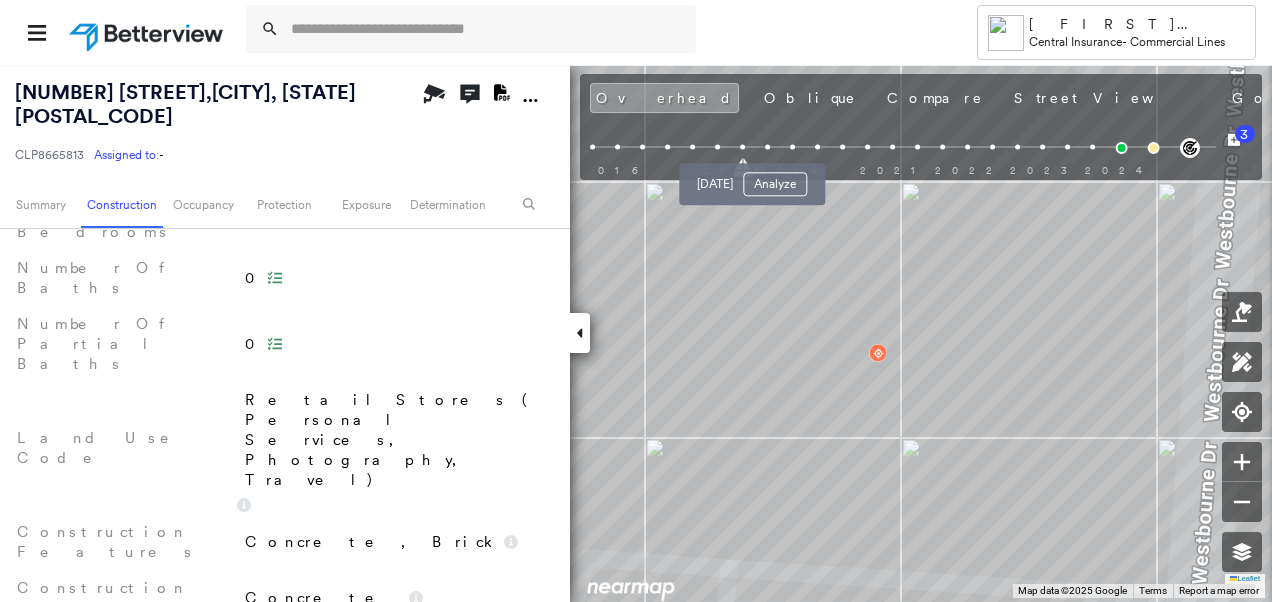 click at bounding box center (767, 147) 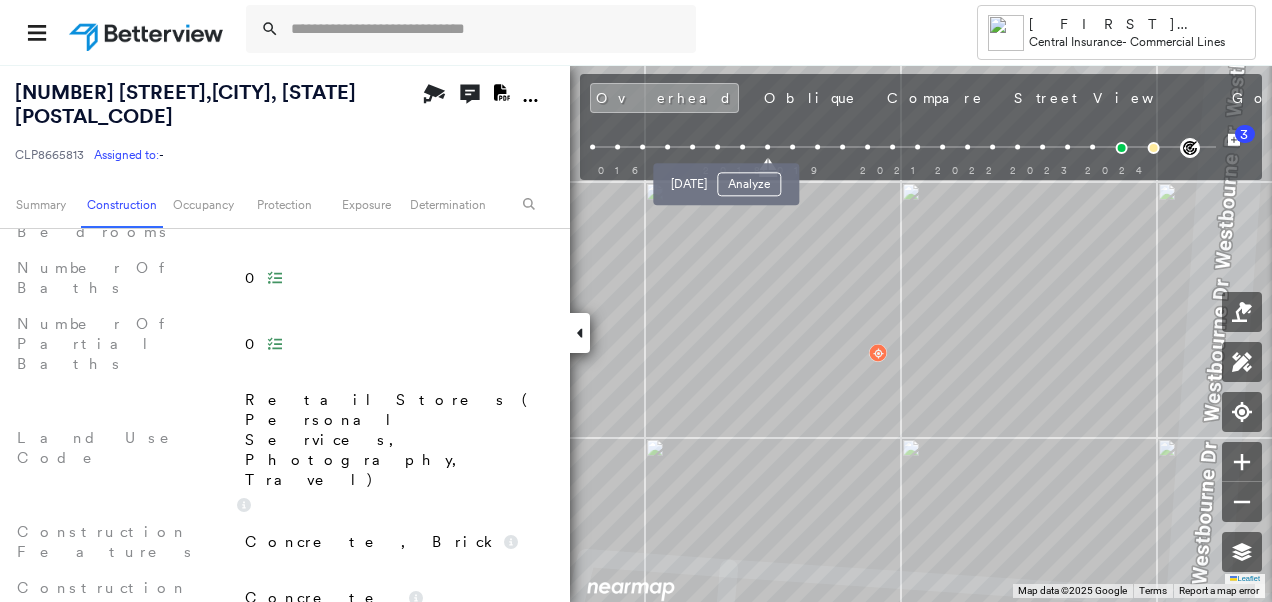 click at bounding box center [742, 147] 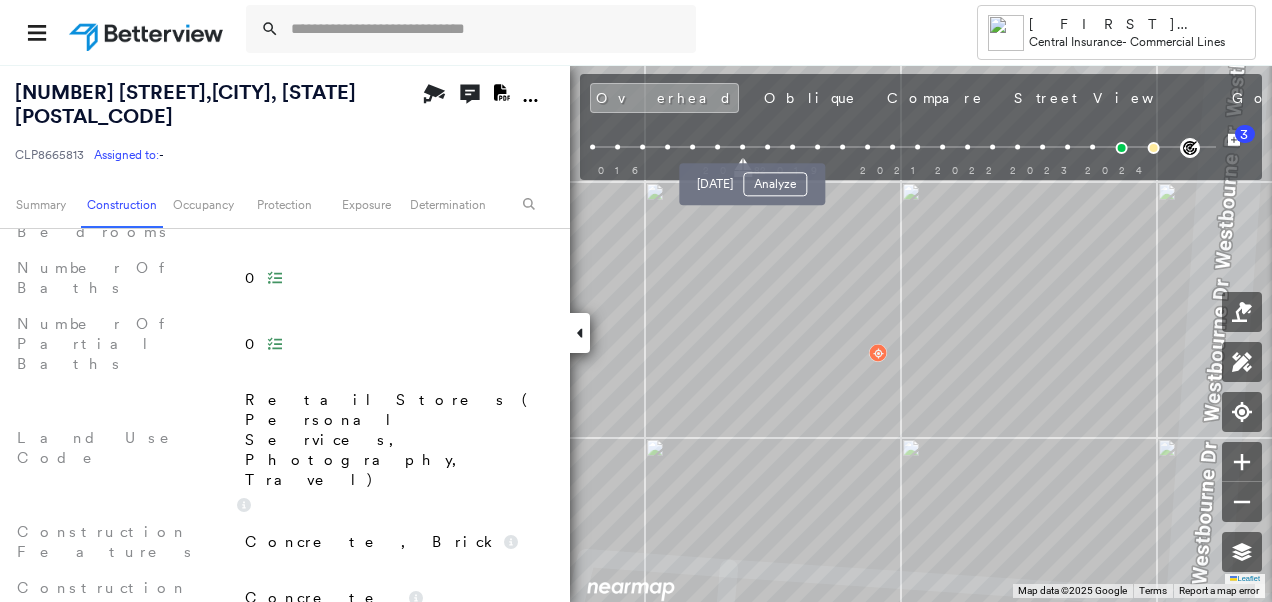 click at bounding box center [767, 147] 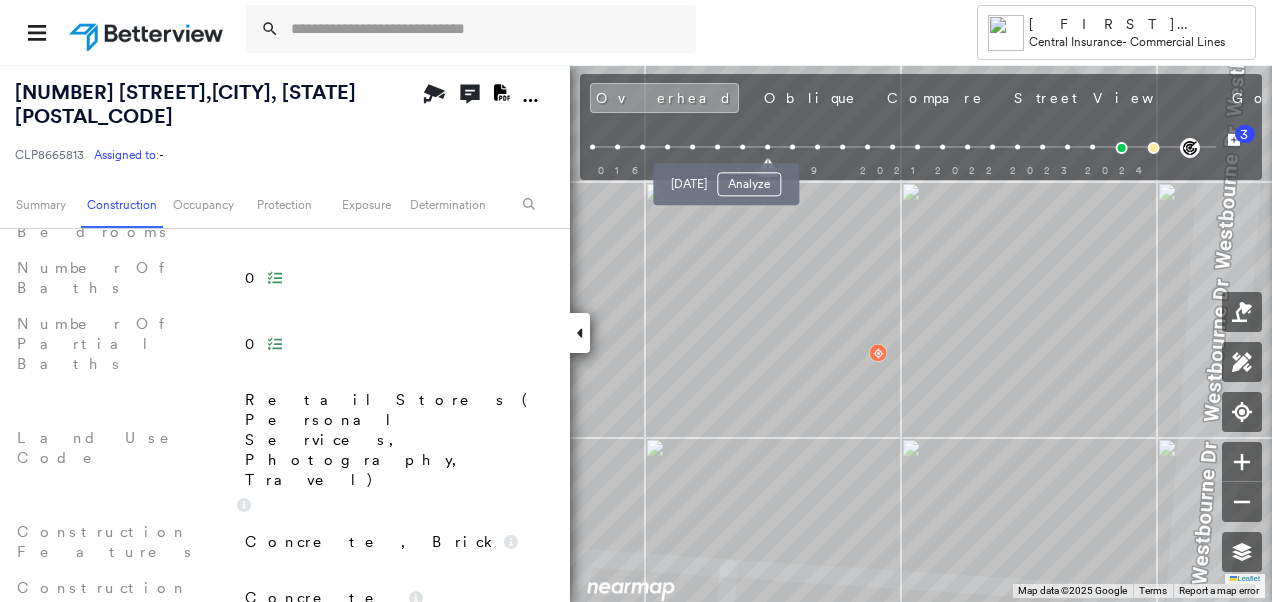 click at bounding box center (742, 147) 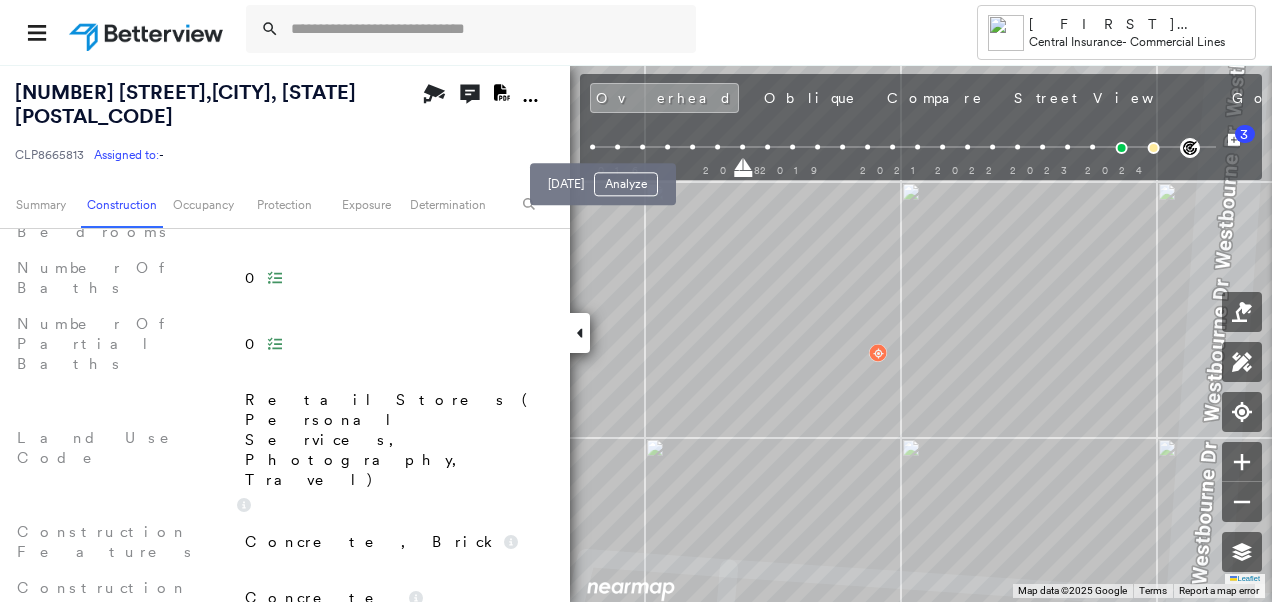 click at bounding box center [617, 147] 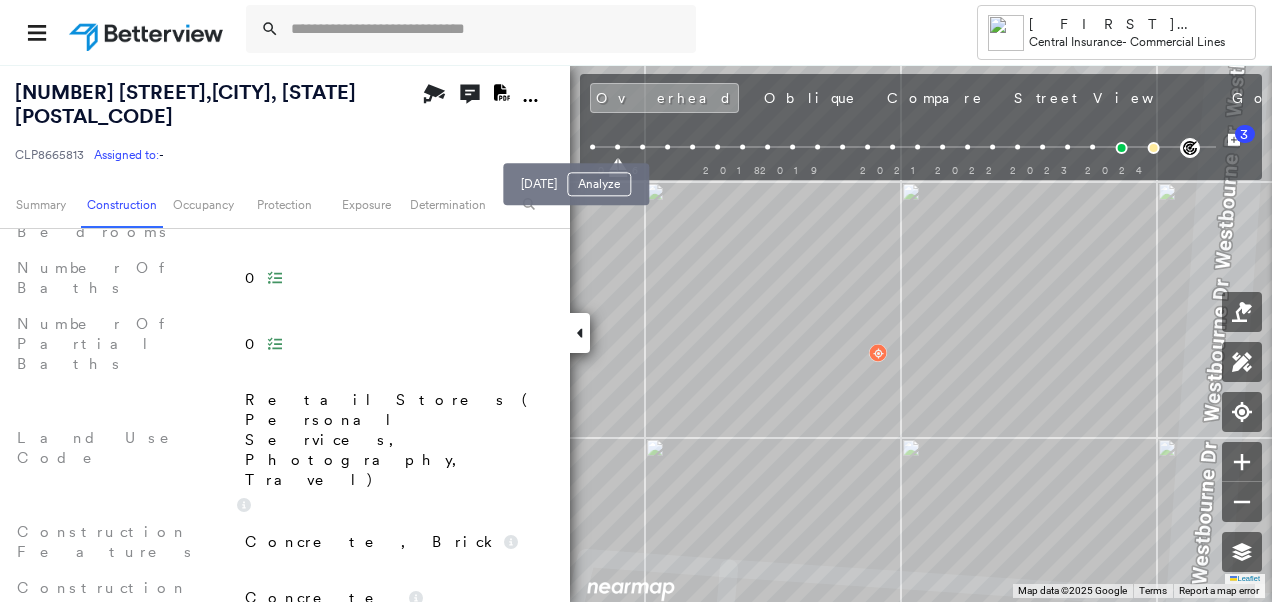 click at bounding box center (592, 147) 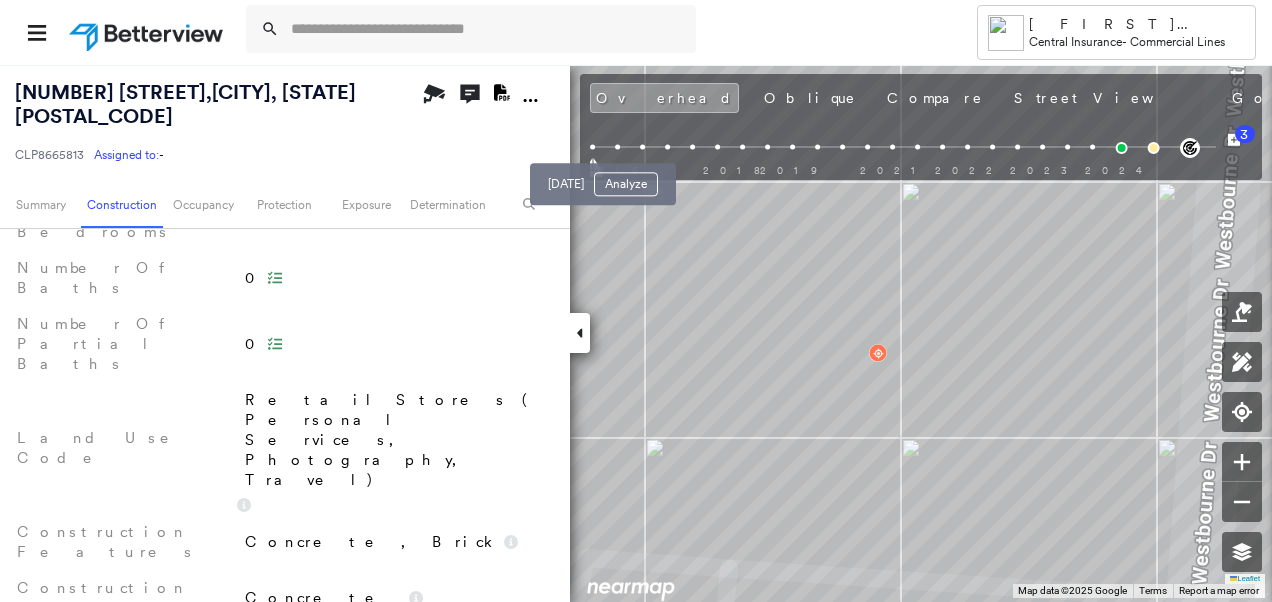 click at bounding box center (617, 147) 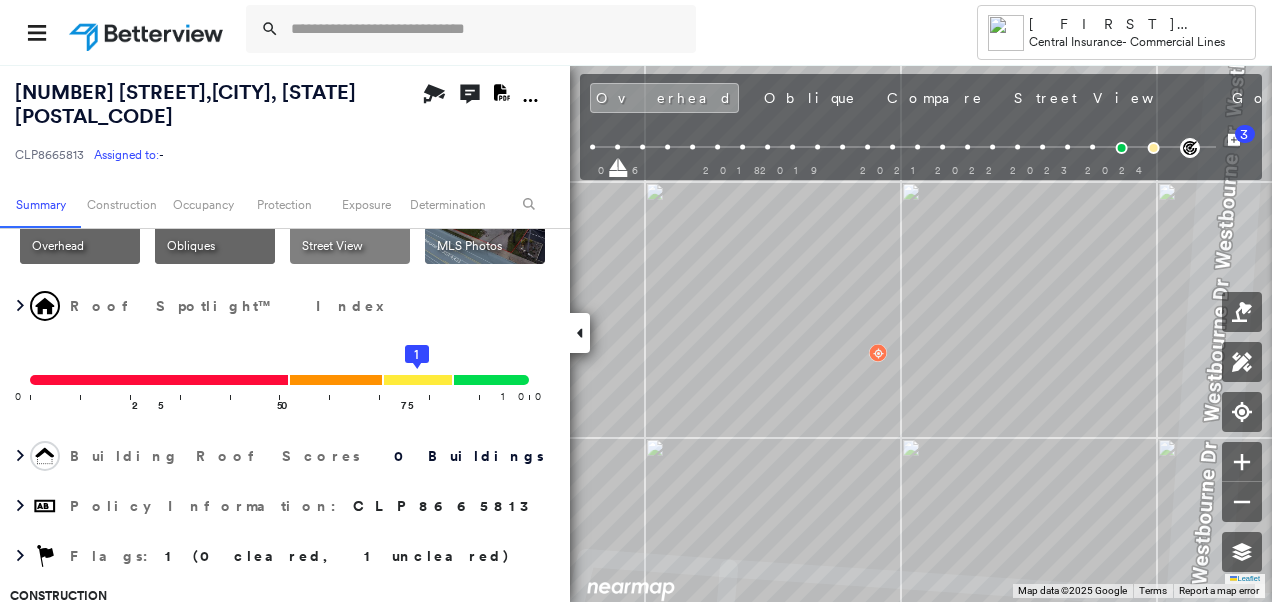 scroll, scrollTop: 241, scrollLeft: 0, axis: vertical 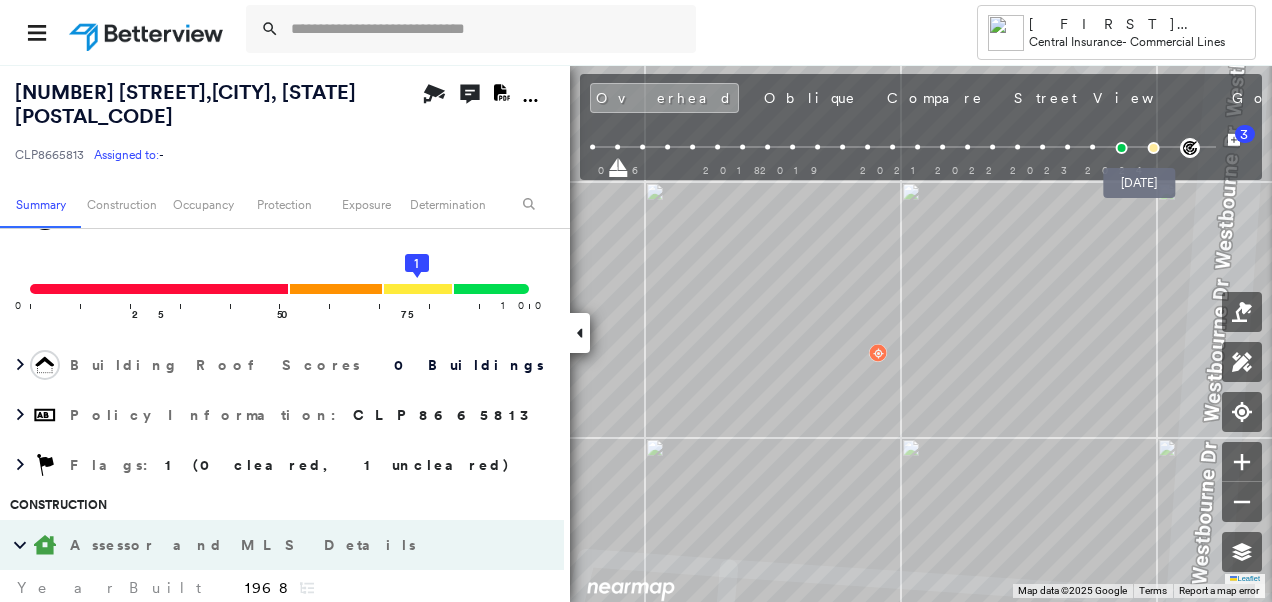 click at bounding box center (1153, 148) 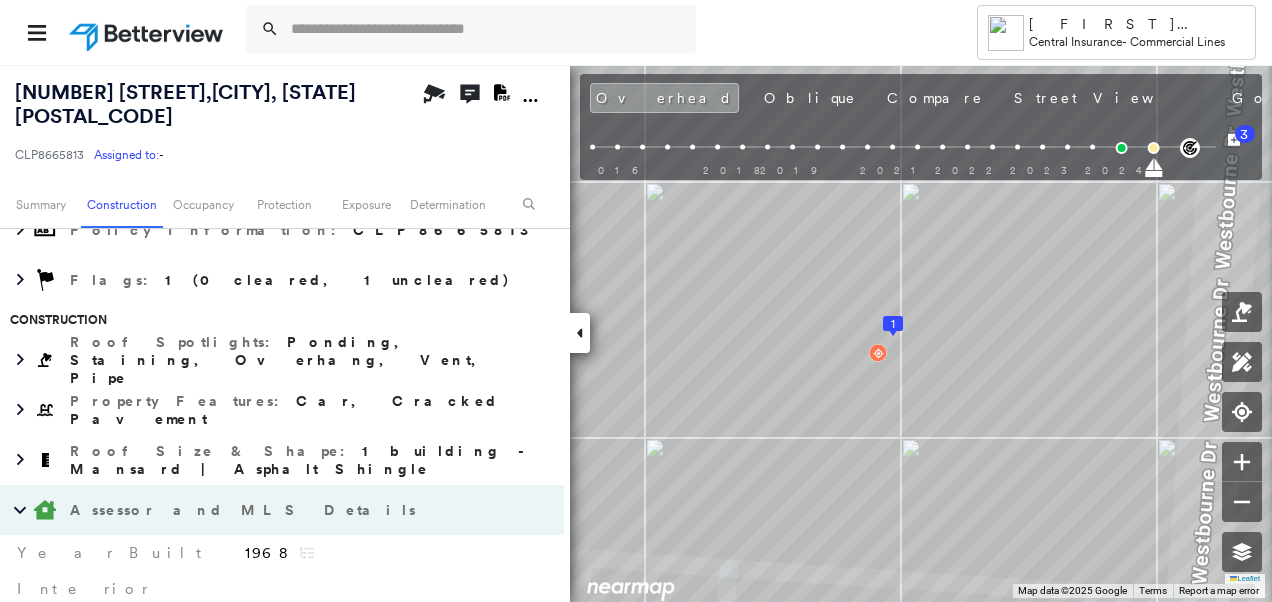 scroll, scrollTop: 341, scrollLeft: 0, axis: vertical 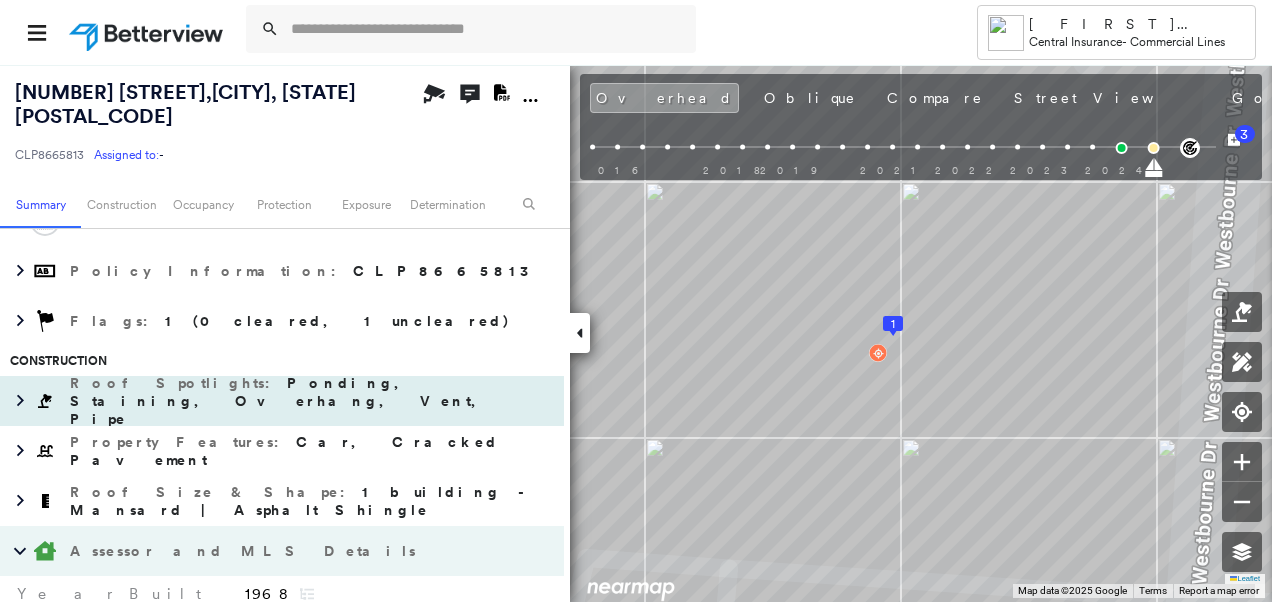 click at bounding box center (45, 401) 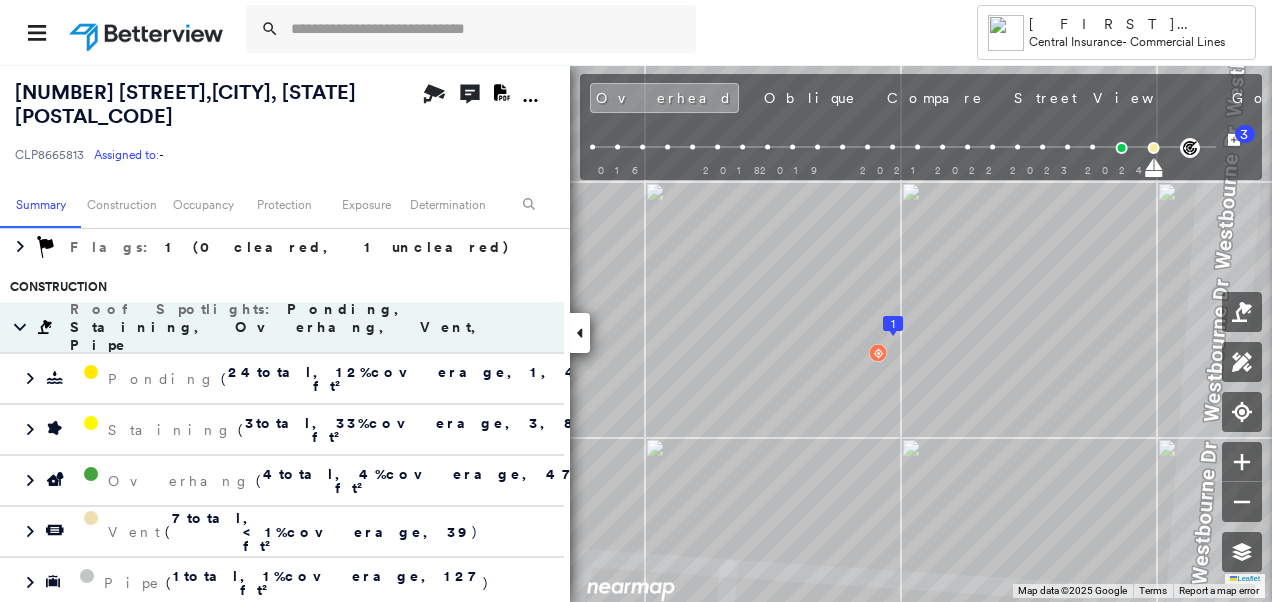 scroll, scrollTop: 441, scrollLeft: 0, axis: vertical 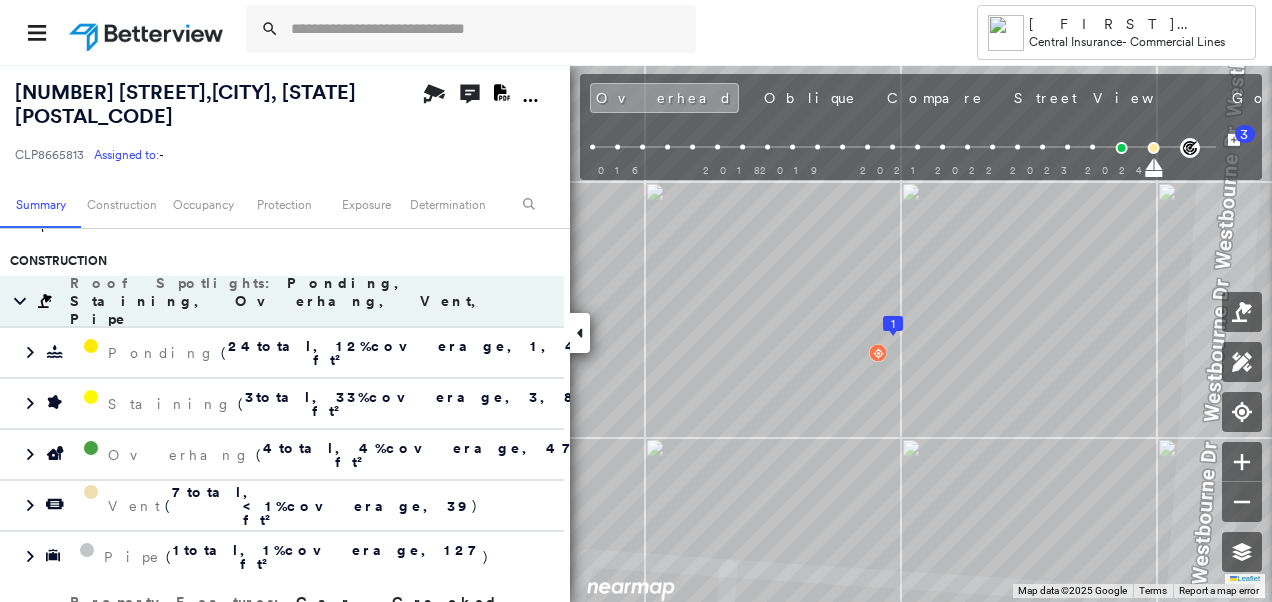 click 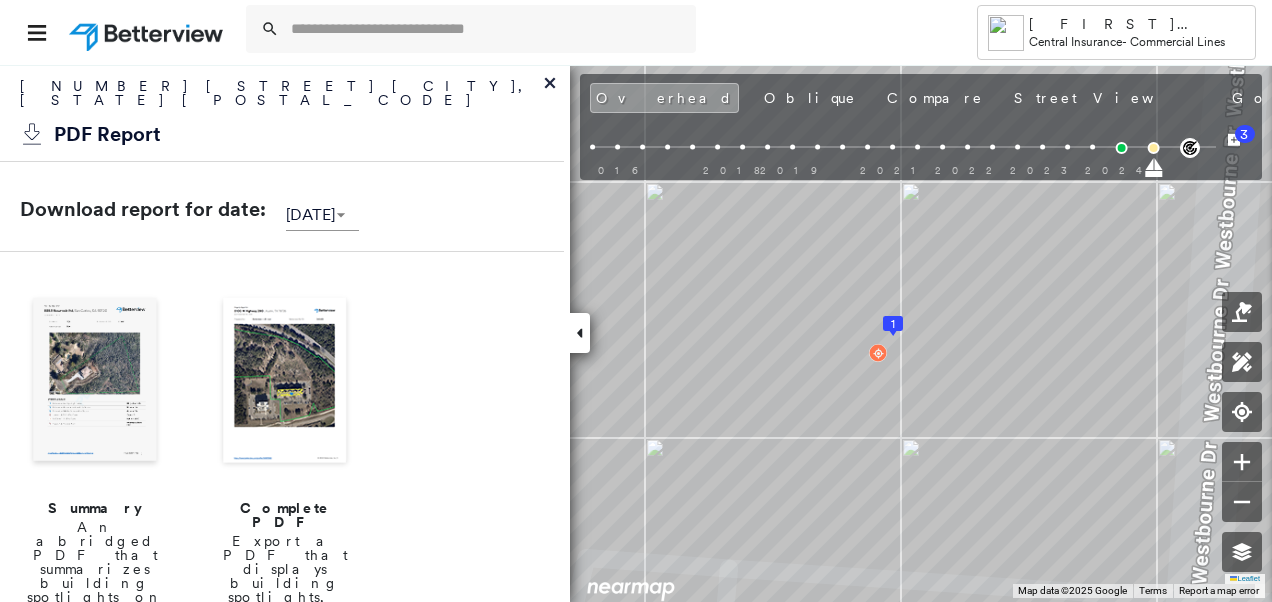 click at bounding box center (285, 382) 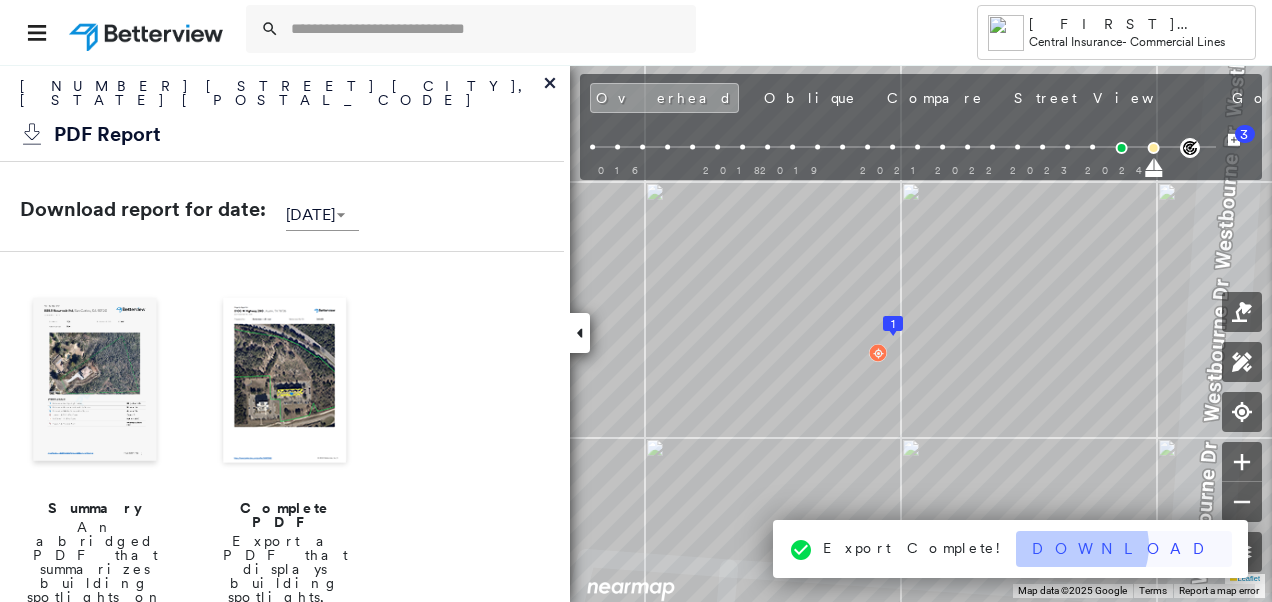 click on "Download" at bounding box center (1124, 549) 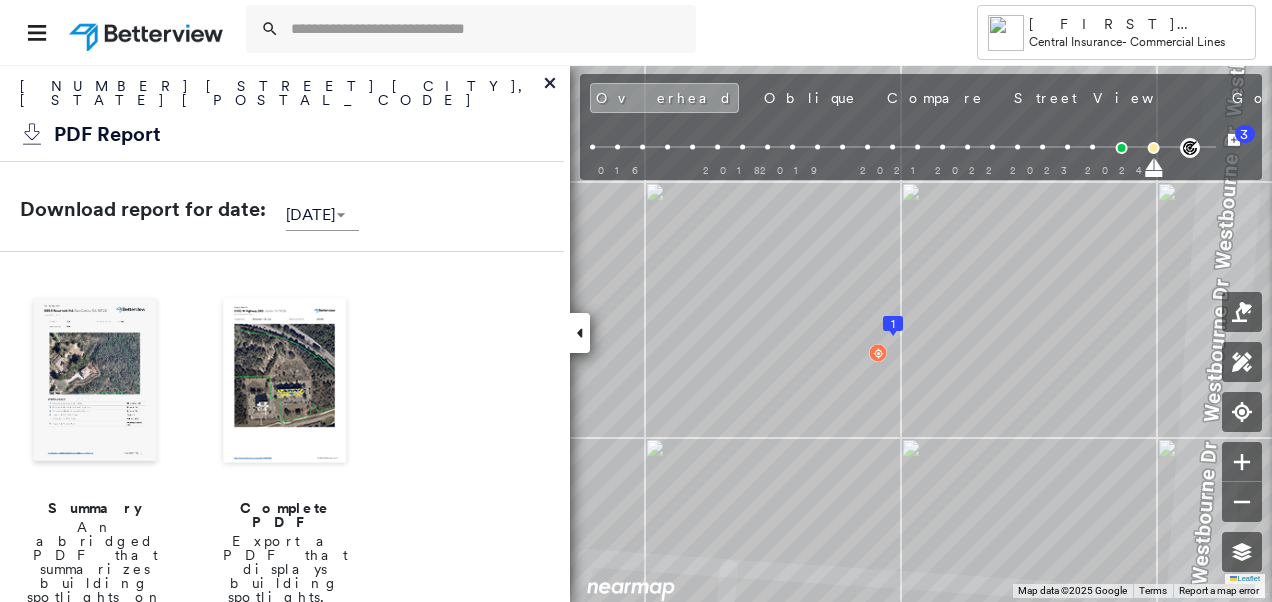 click 